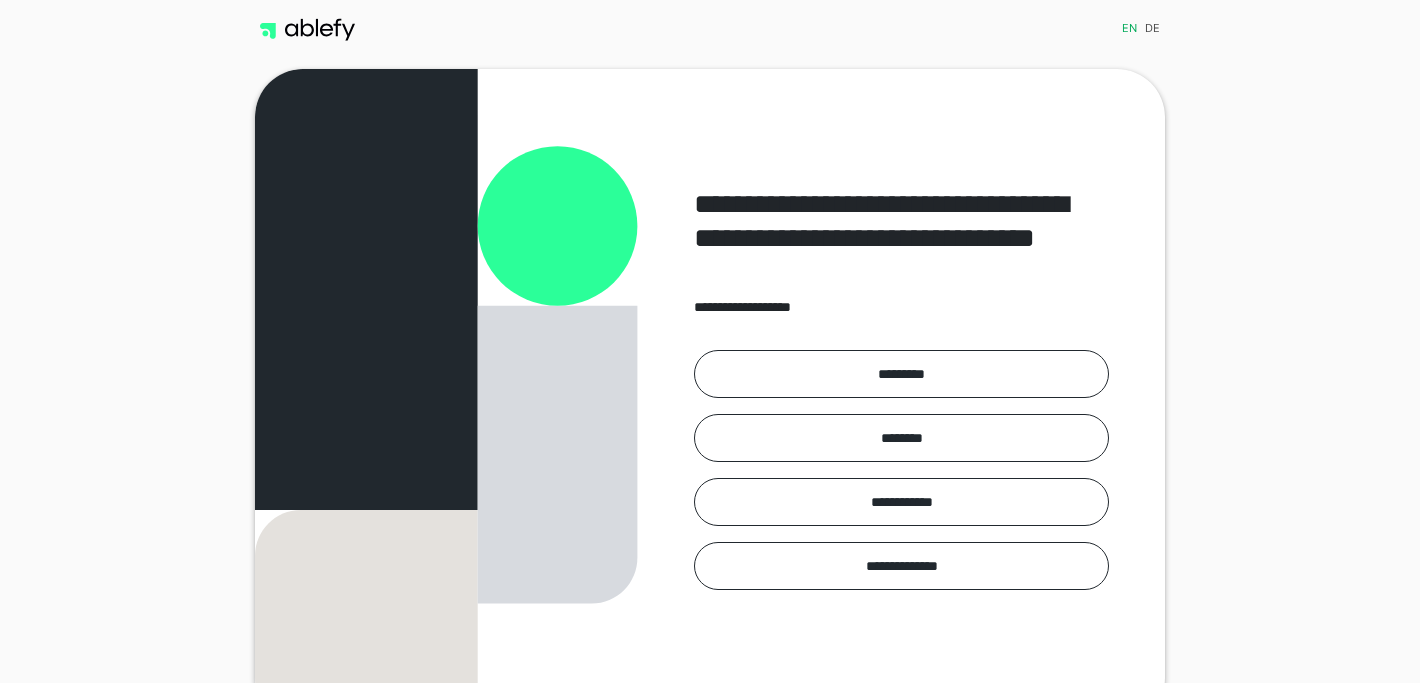 scroll, scrollTop: 0, scrollLeft: 0, axis: both 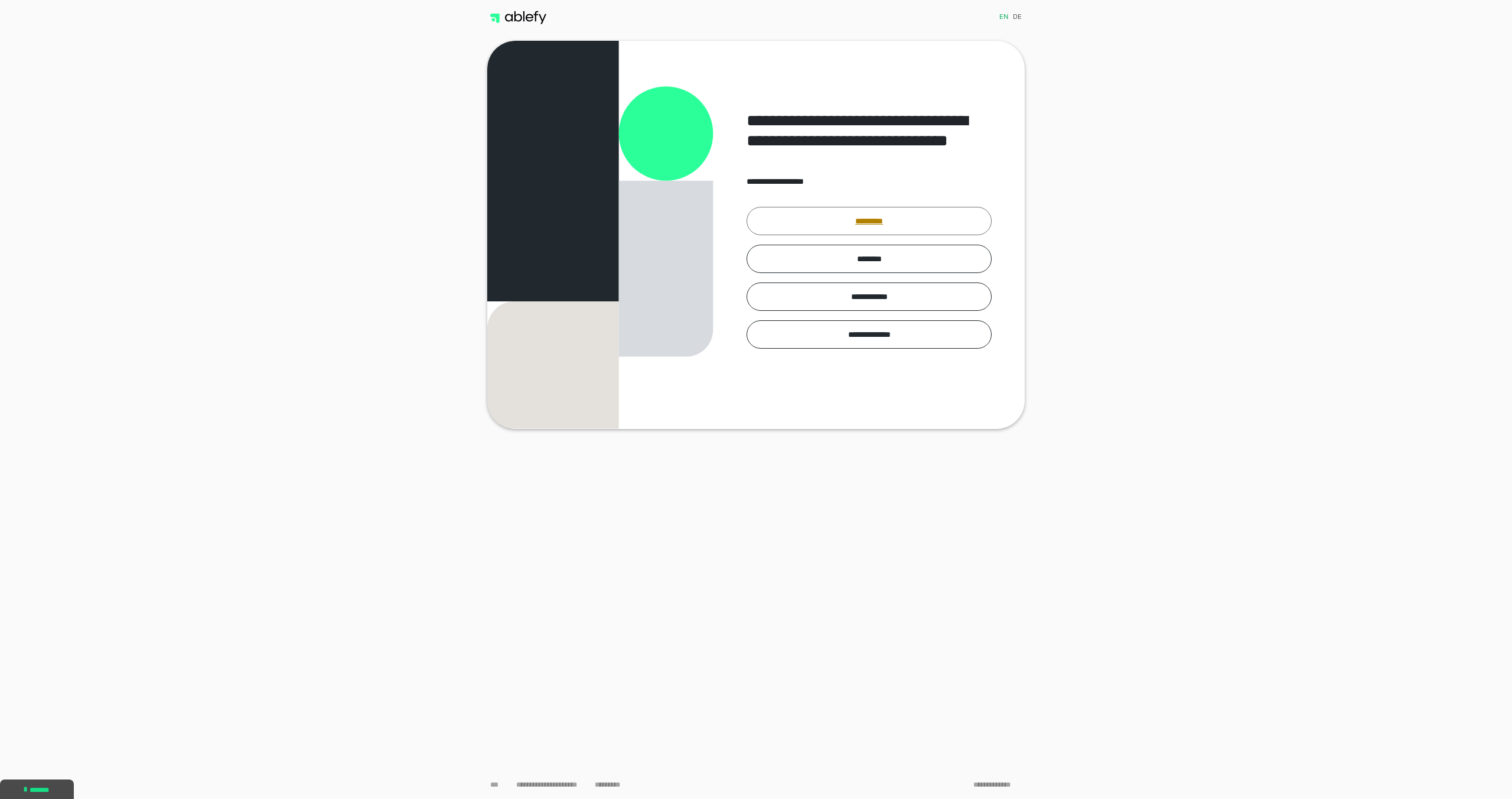 click on "*********" at bounding box center (869, 221) 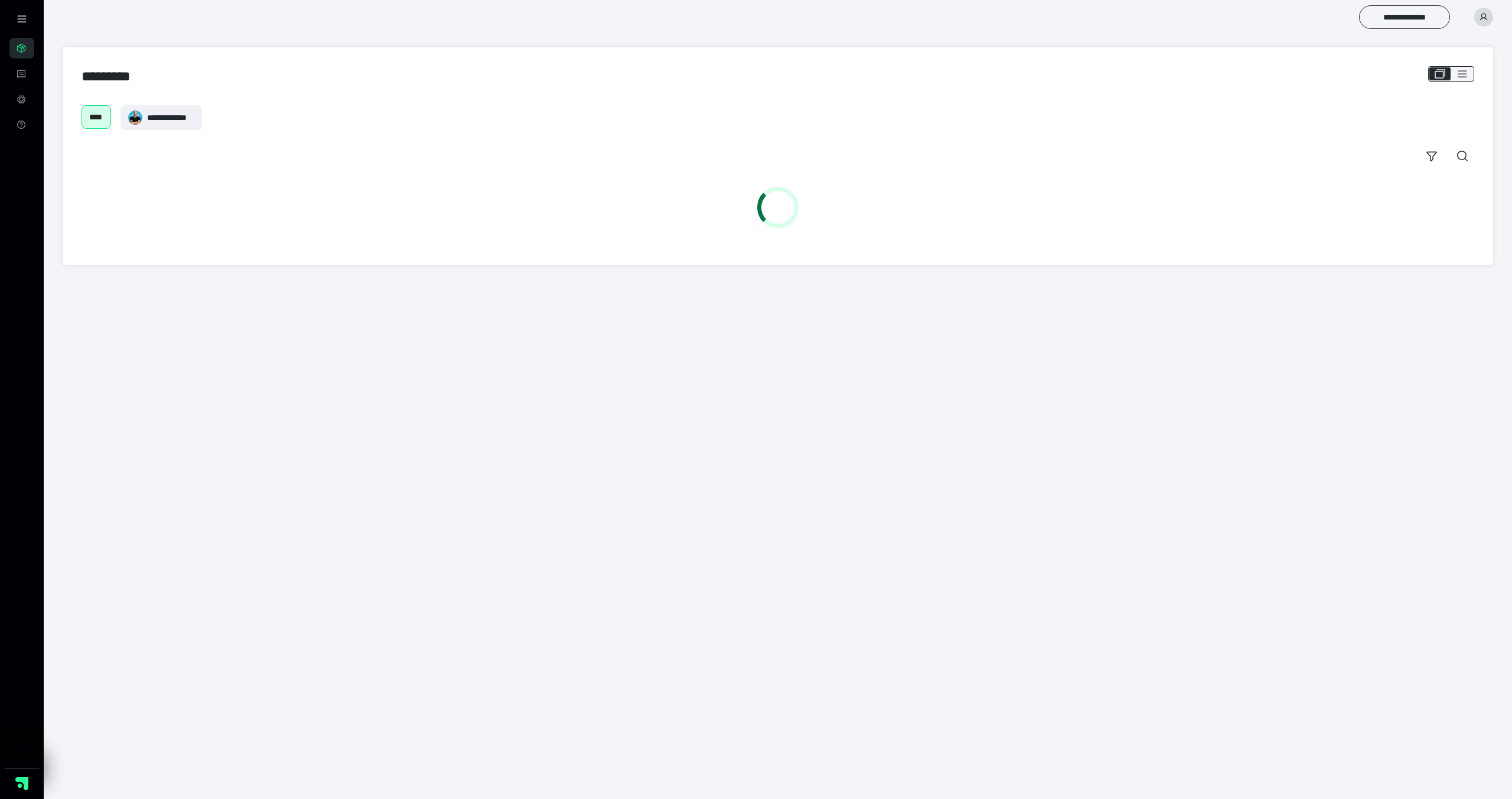 scroll, scrollTop: 0, scrollLeft: 0, axis: both 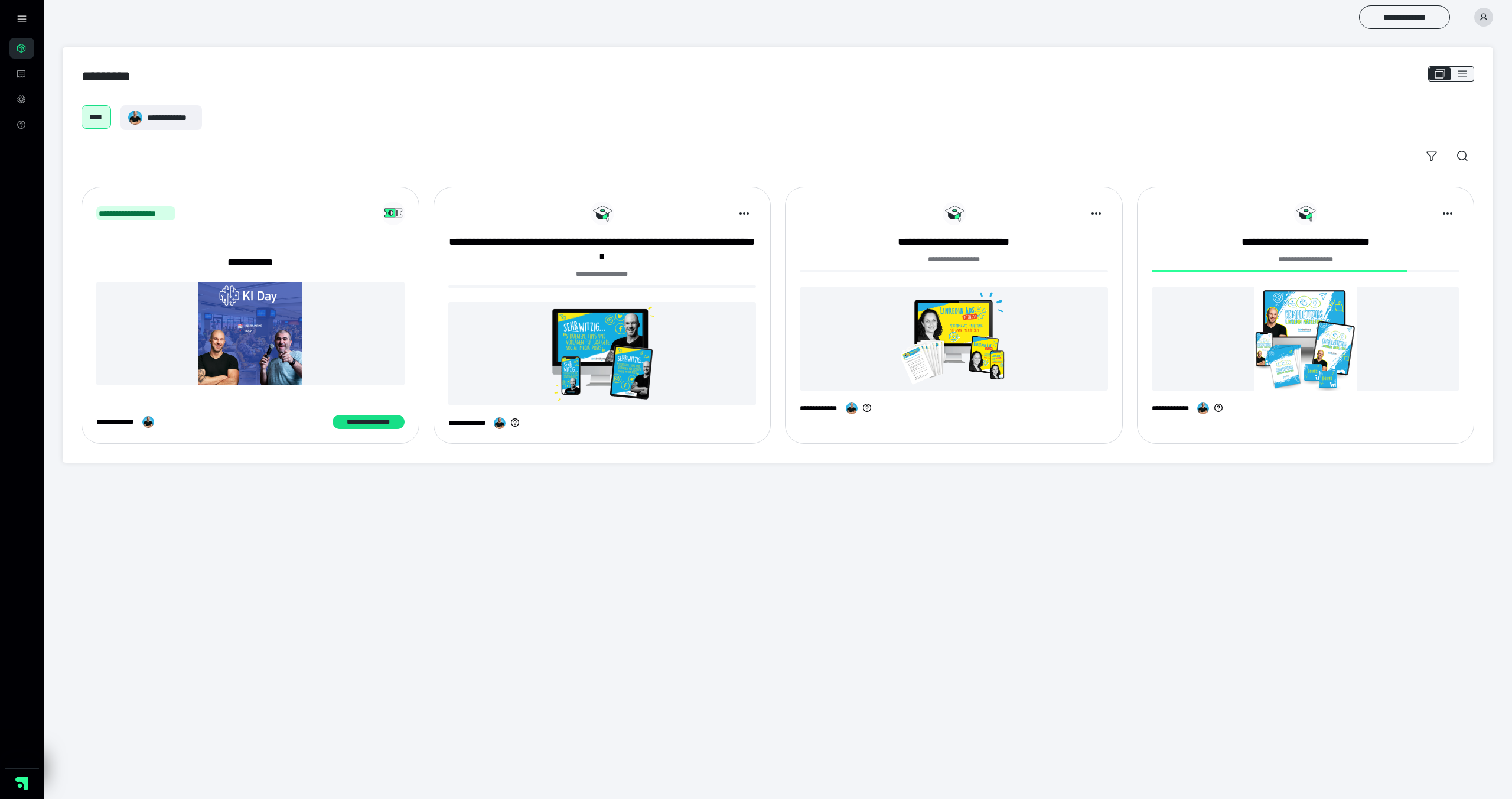 click at bounding box center (1306, 339) 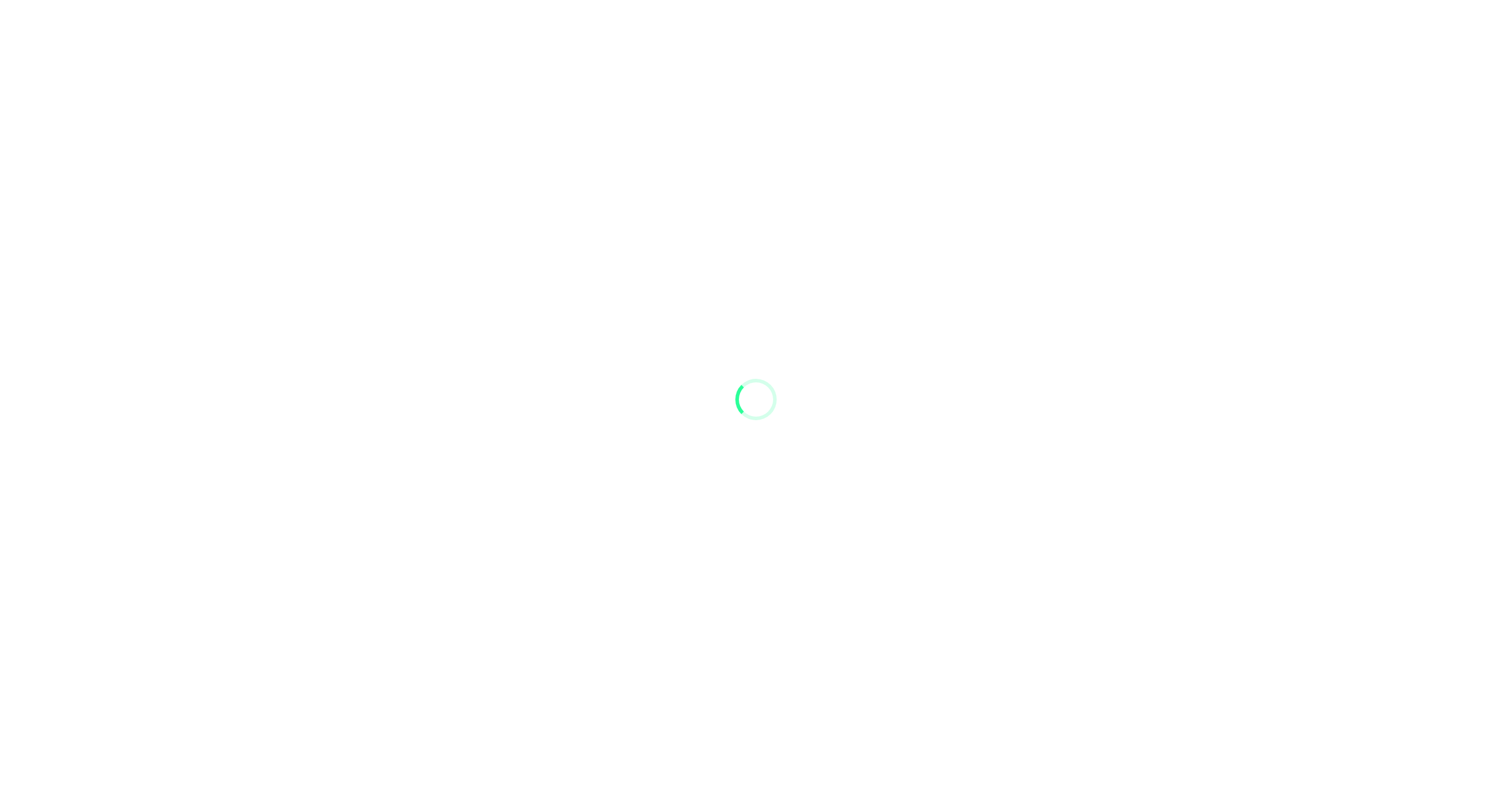 scroll, scrollTop: 0, scrollLeft: 0, axis: both 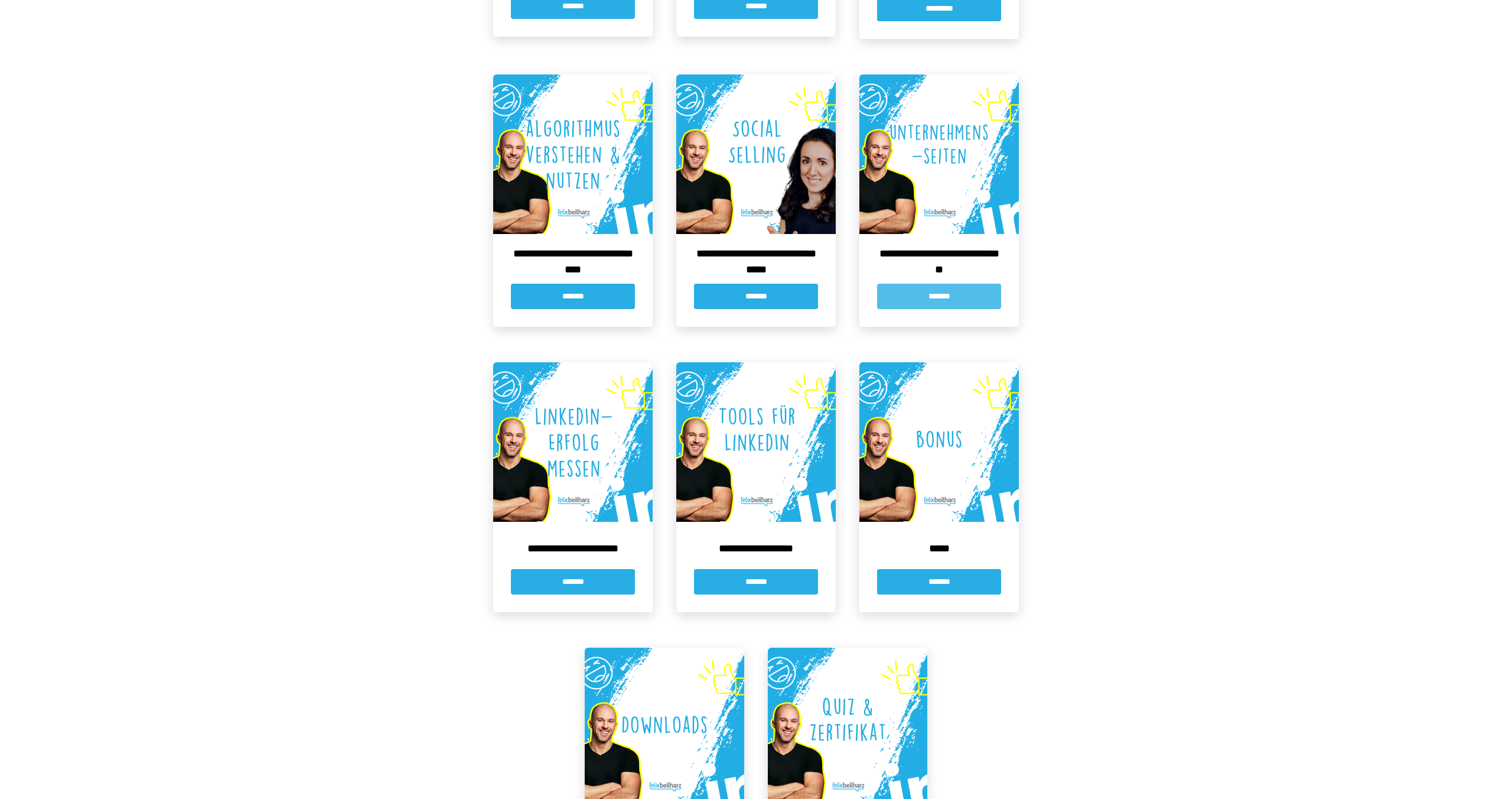 click on "*******" at bounding box center [939, 296] 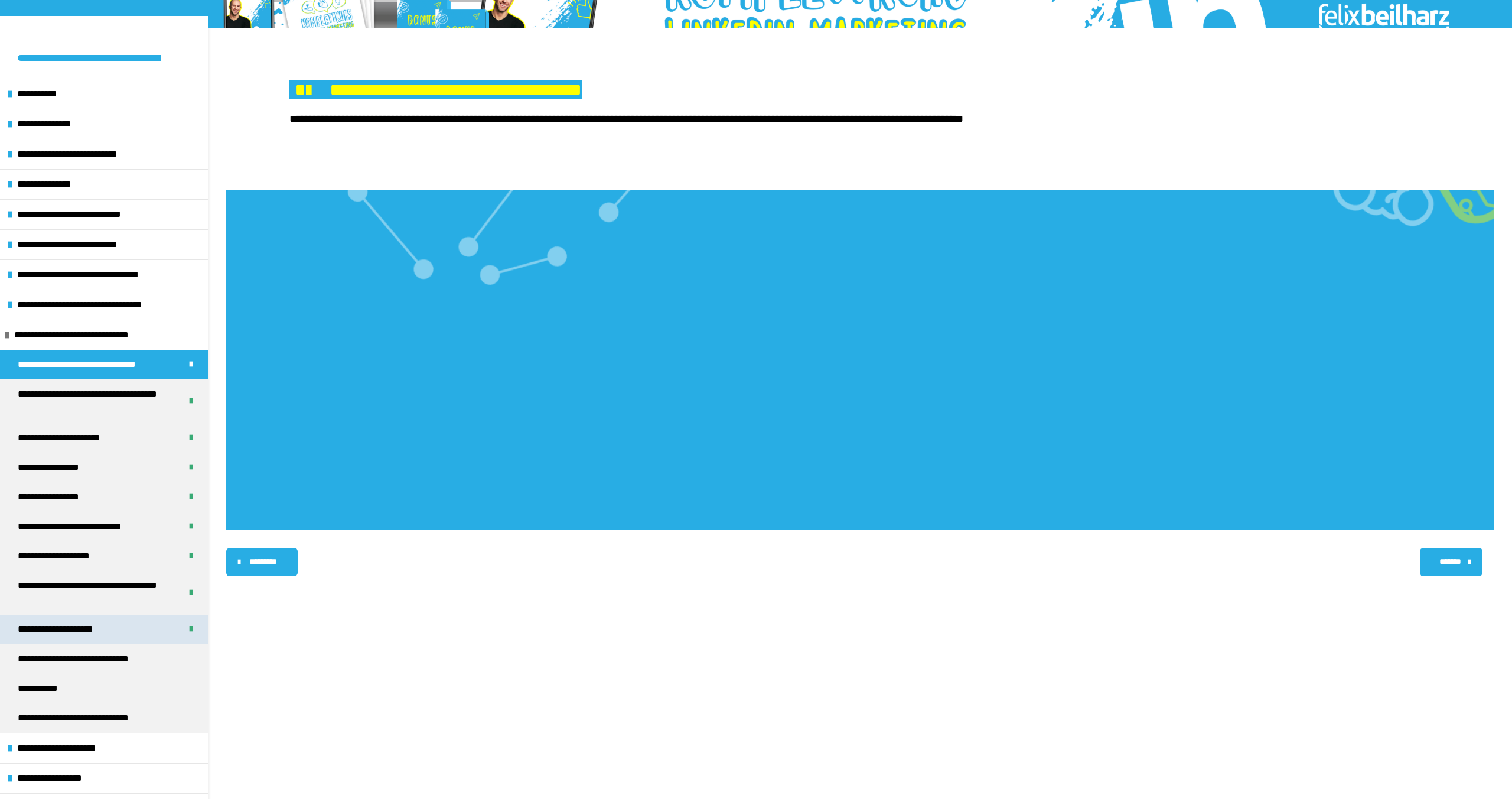 scroll, scrollTop: 145, scrollLeft: 0, axis: vertical 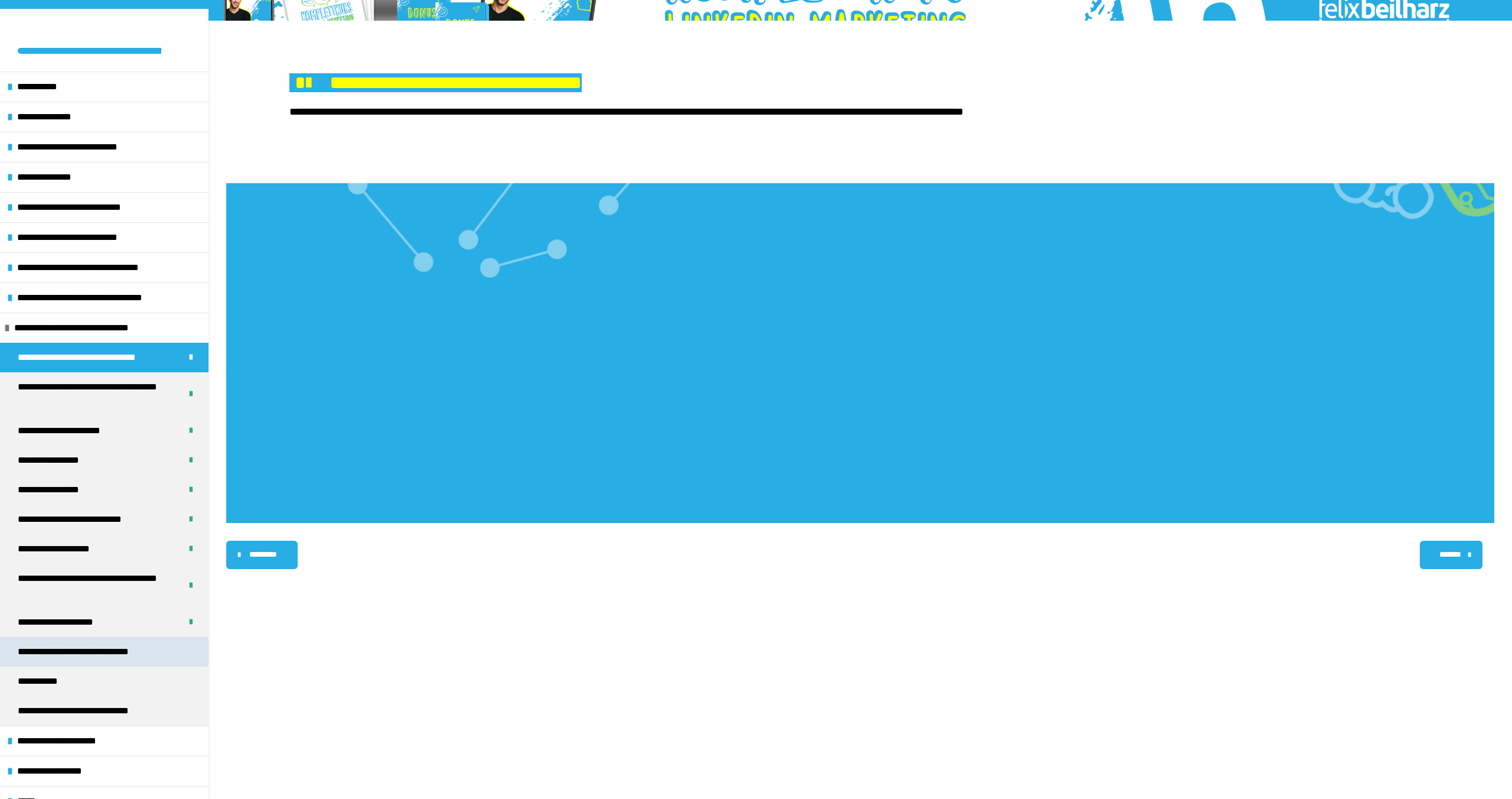 click on "**********" at bounding box center [94, 652] 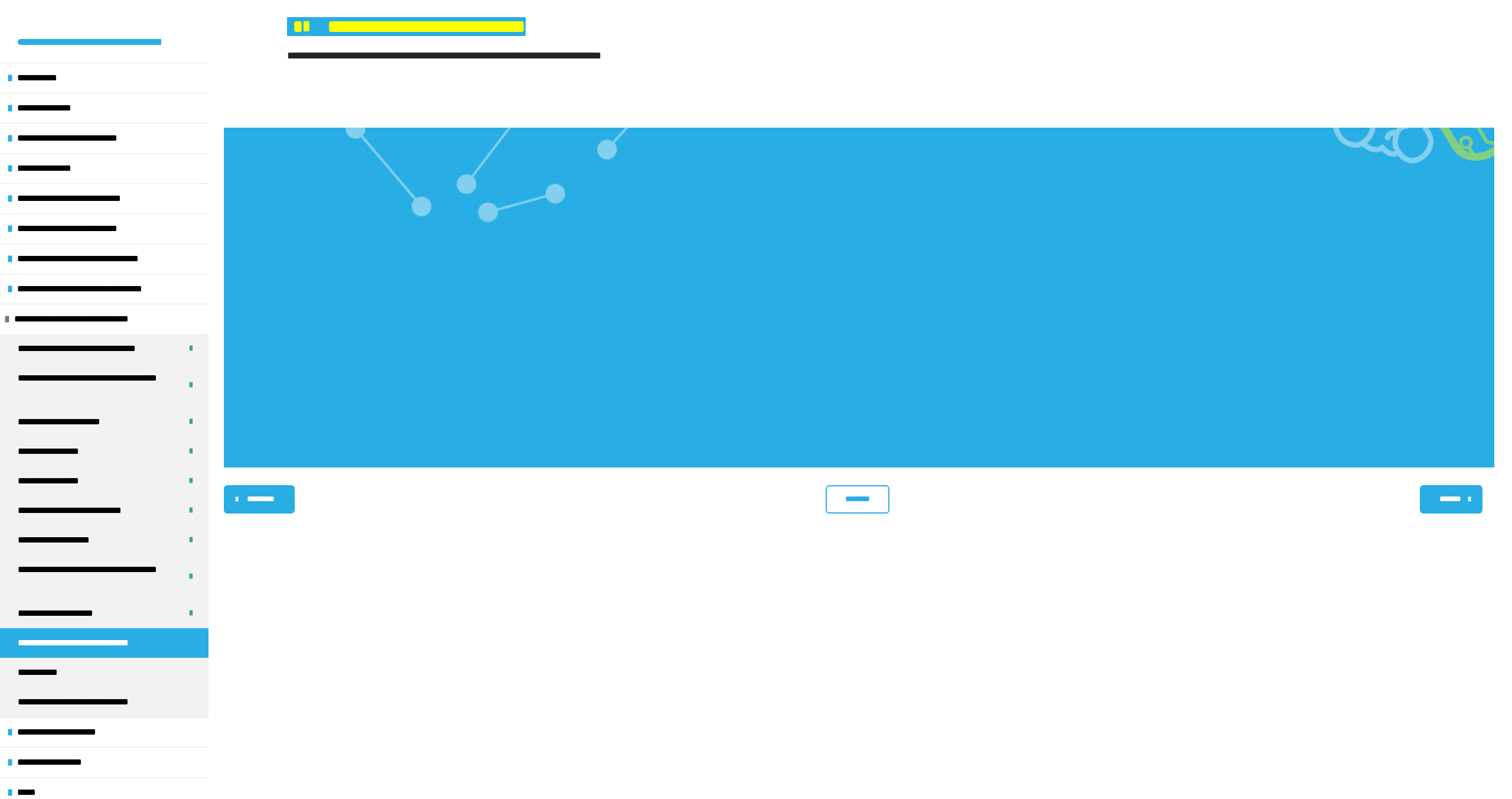 scroll, scrollTop: 200, scrollLeft: 0, axis: vertical 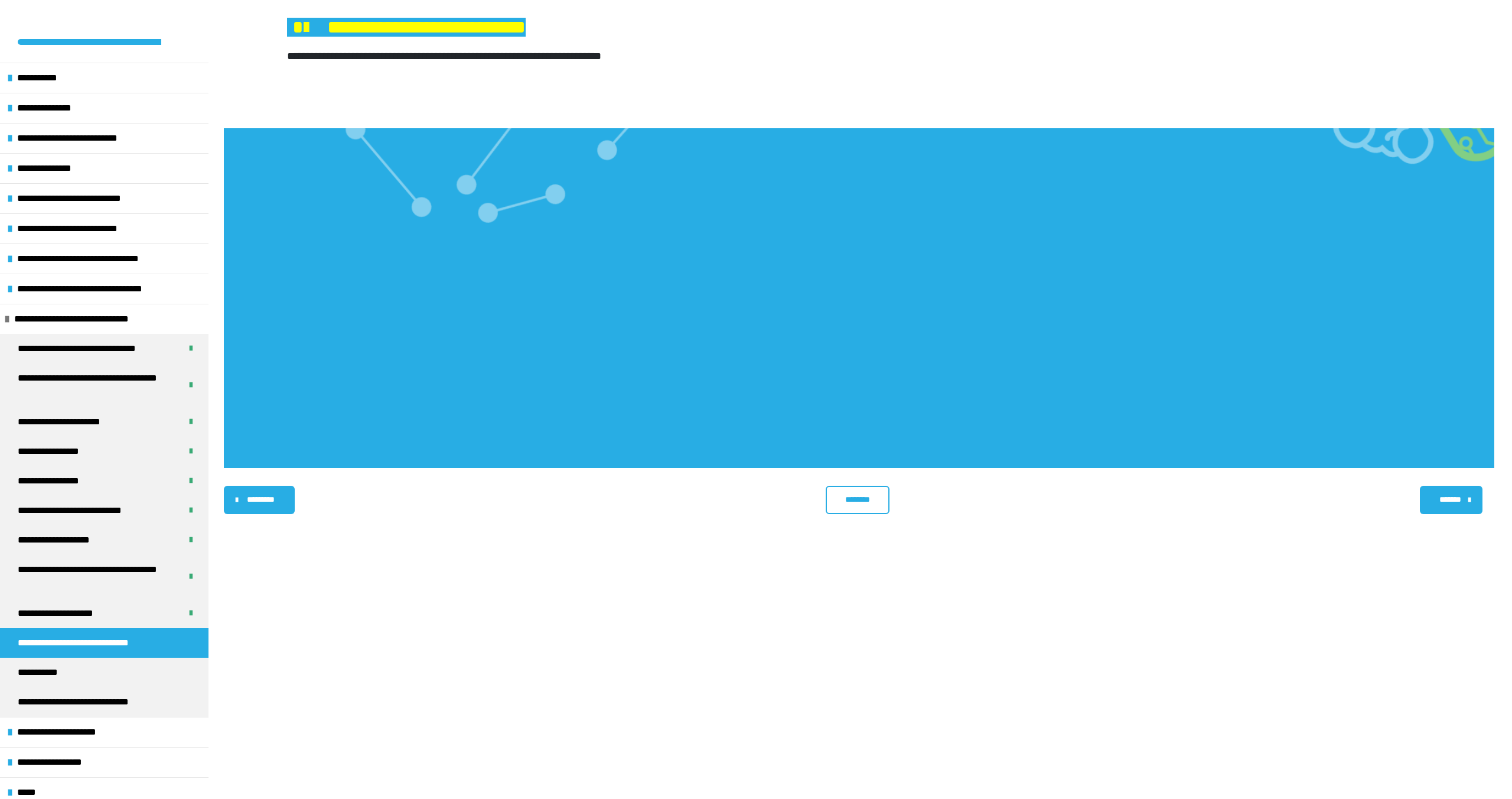 click on "********" at bounding box center (857, 499) 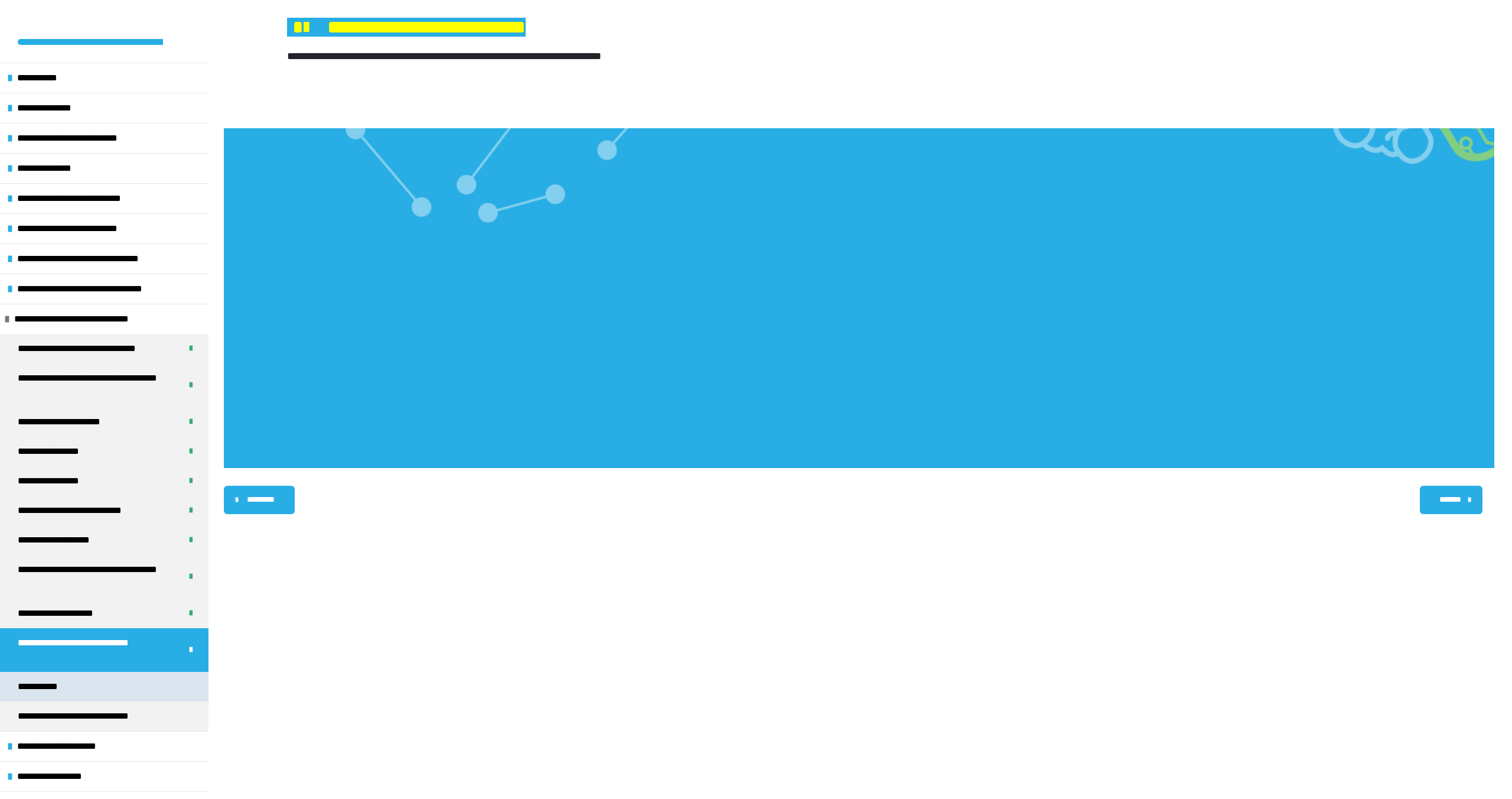 click on "**********" at bounding box center [104, 687] 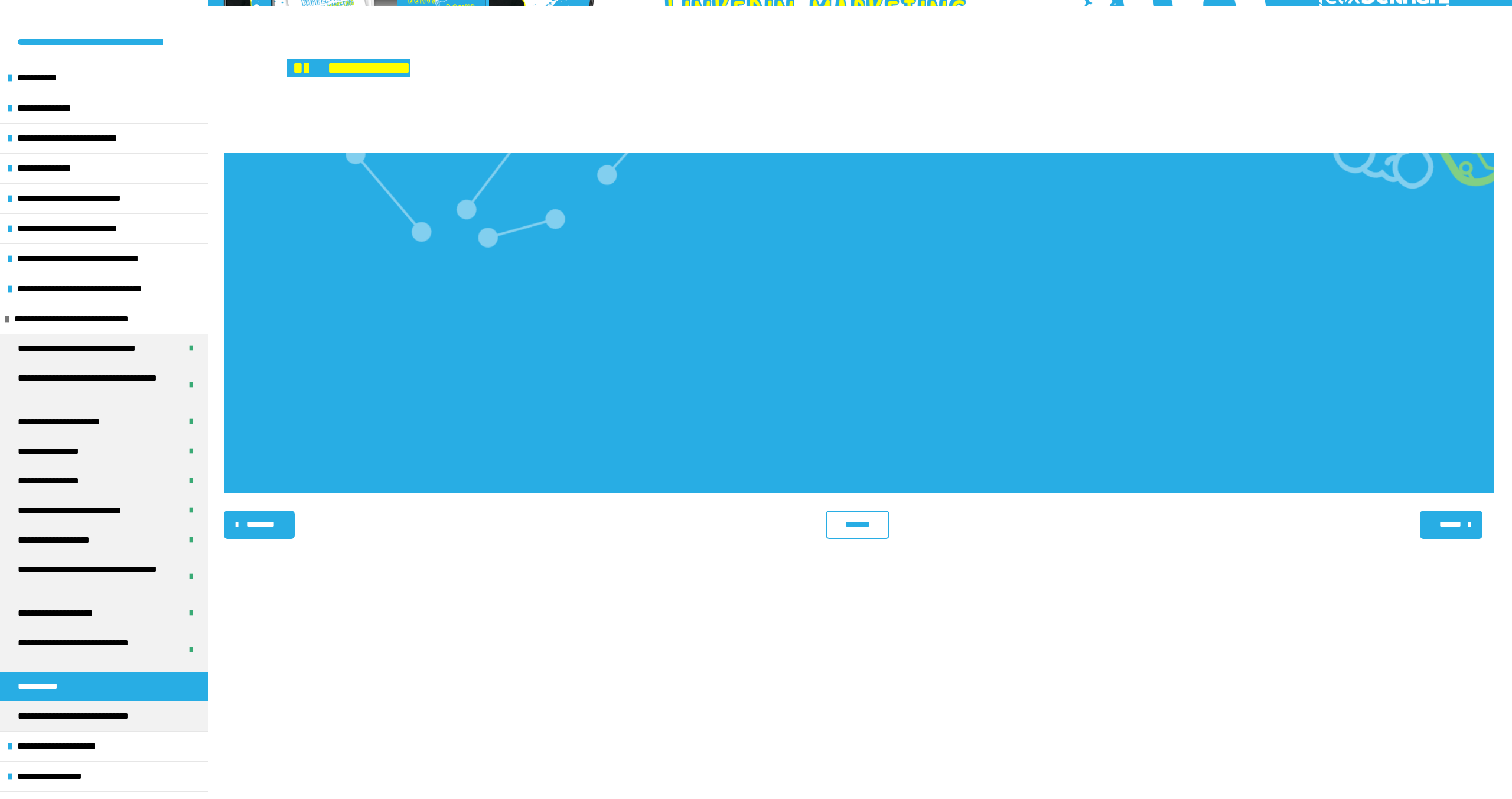 click on "********" at bounding box center (857, 524) 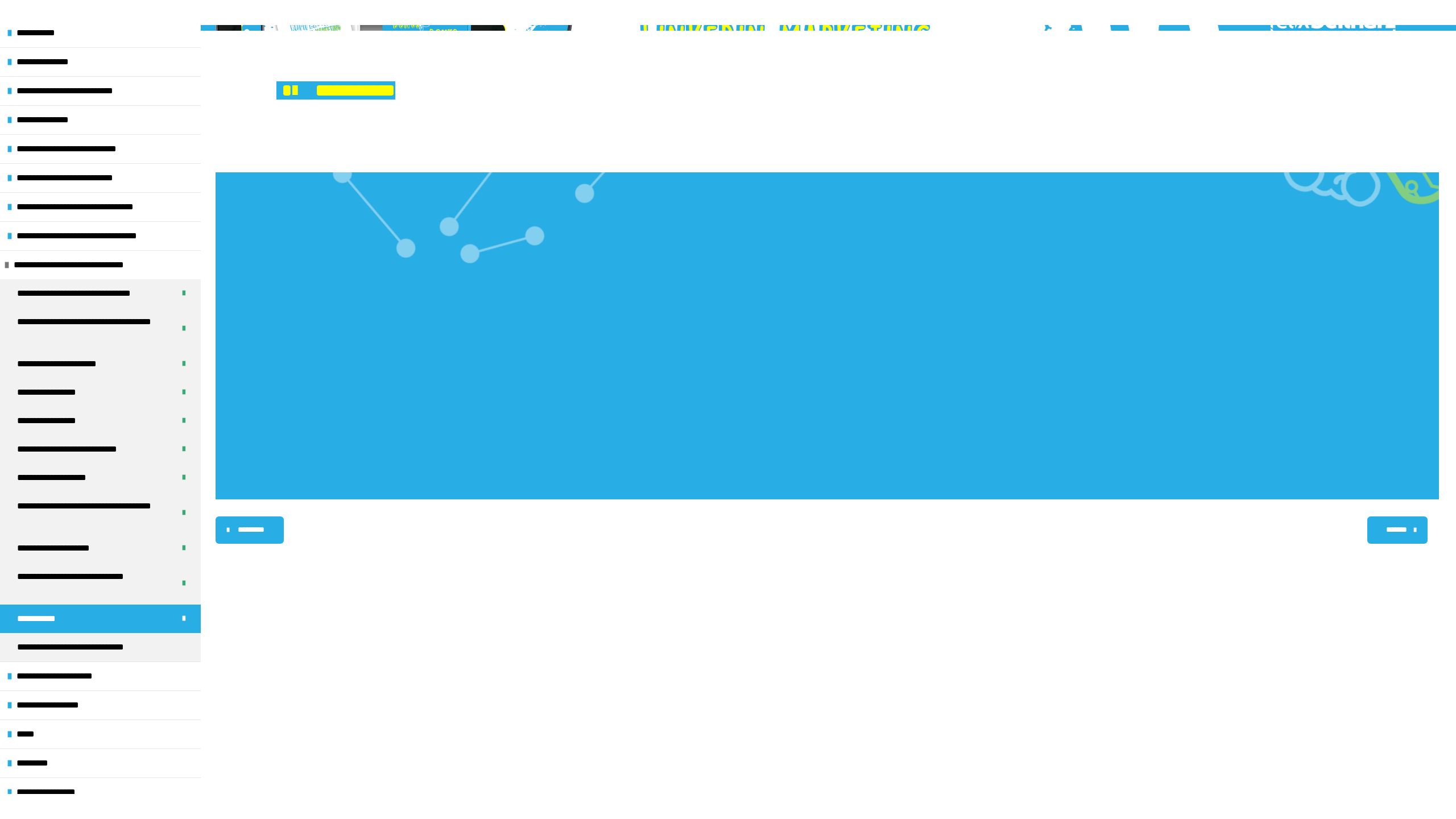 scroll, scrollTop: 73, scrollLeft: 0, axis: vertical 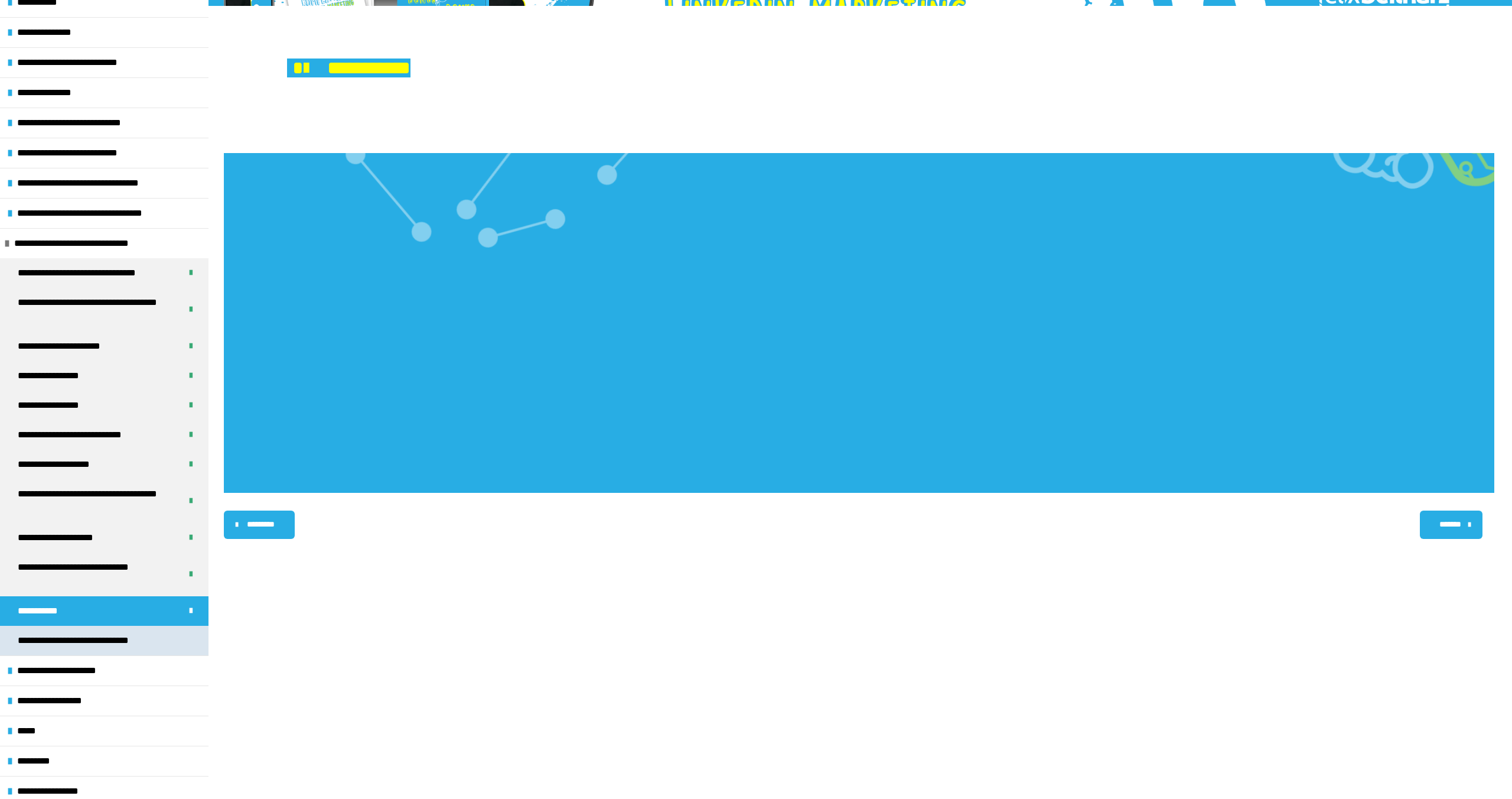 click on "**********" at bounding box center [87, 641] 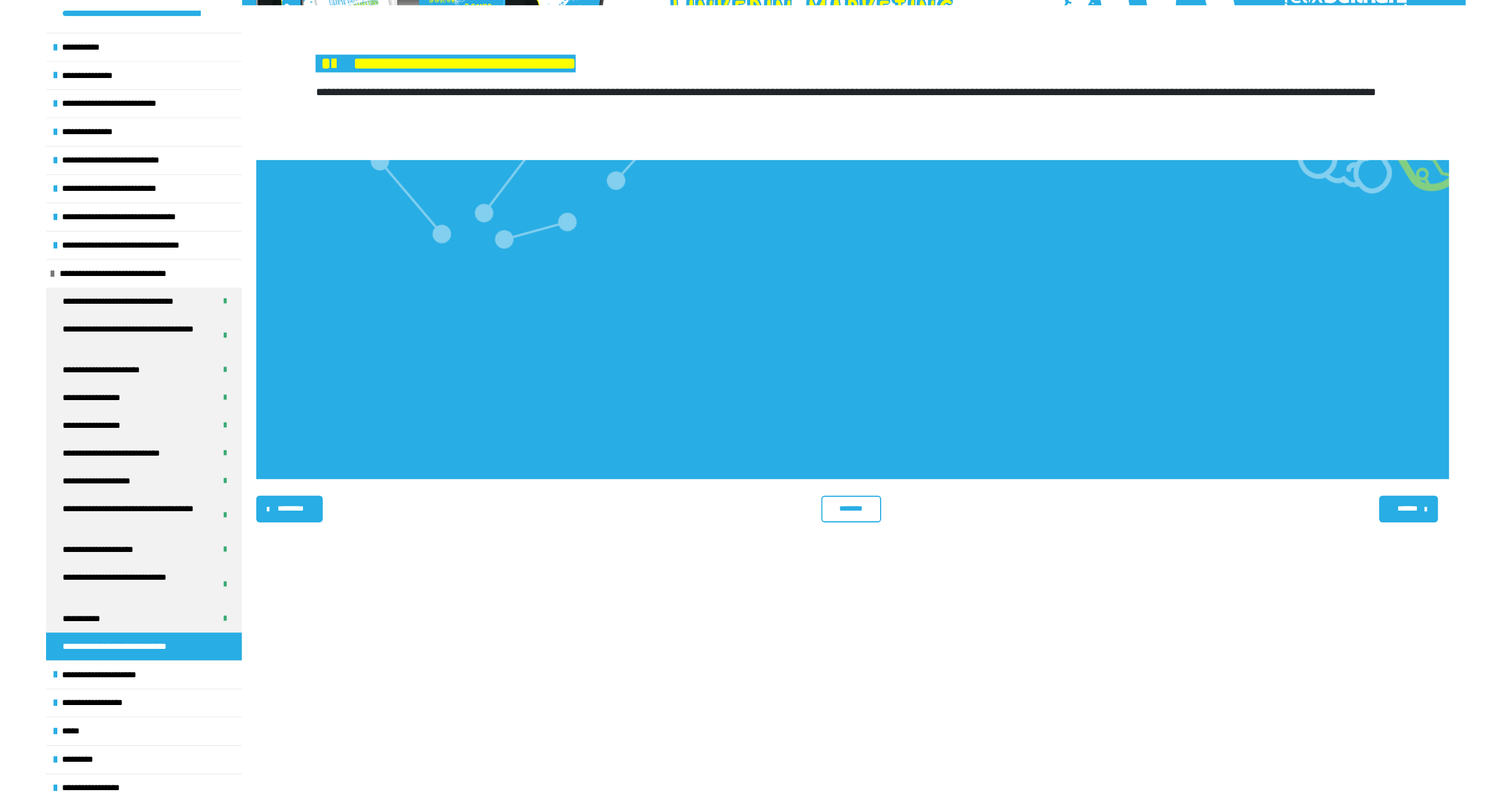 scroll, scrollTop: 76, scrollLeft: 0, axis: vertical 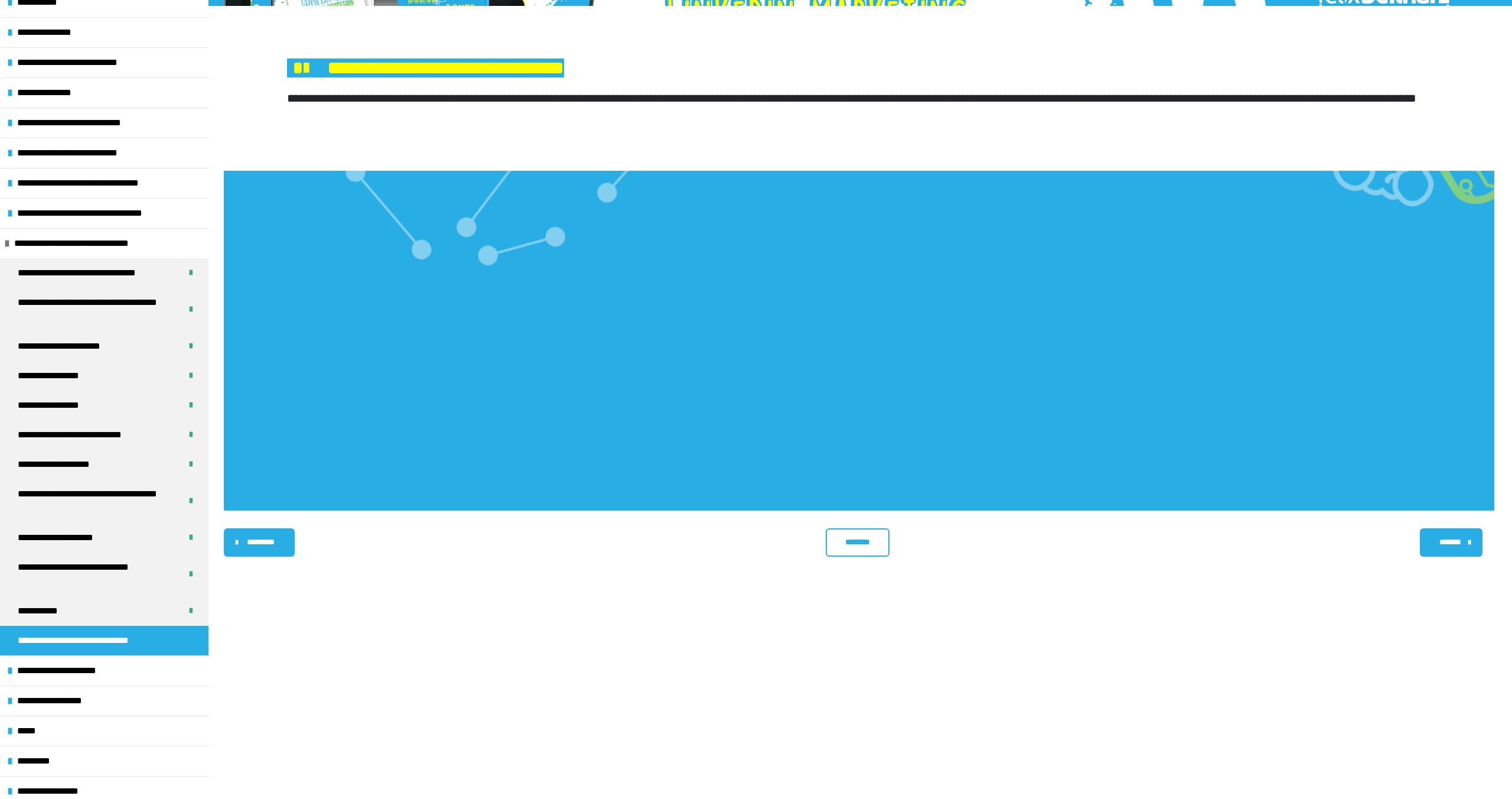 click on "********" at bounding box center (857, 542) 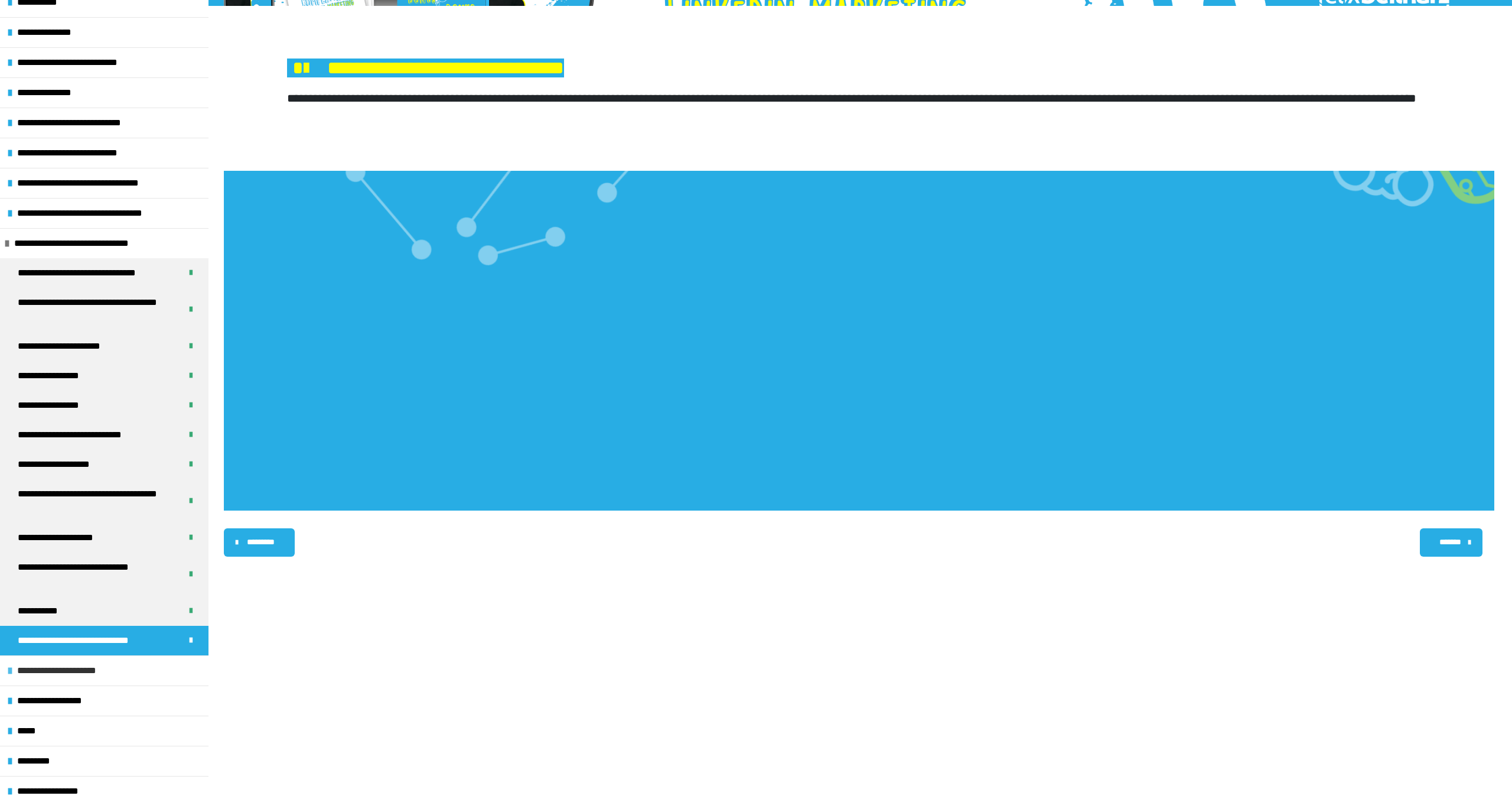 click on "**********" at bounding box center [69, 671] 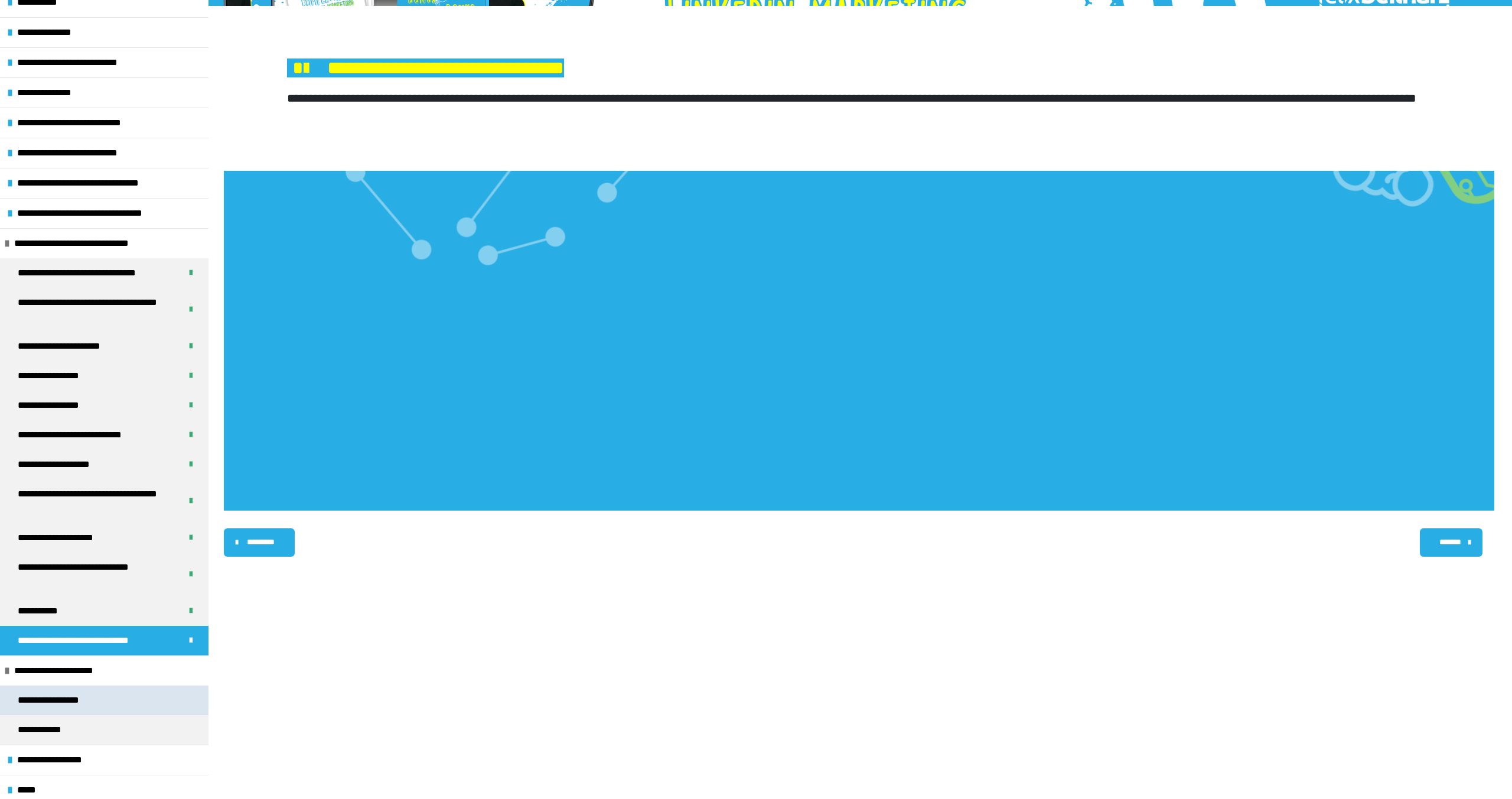 click on "**********" at bounding box center [55, 700] 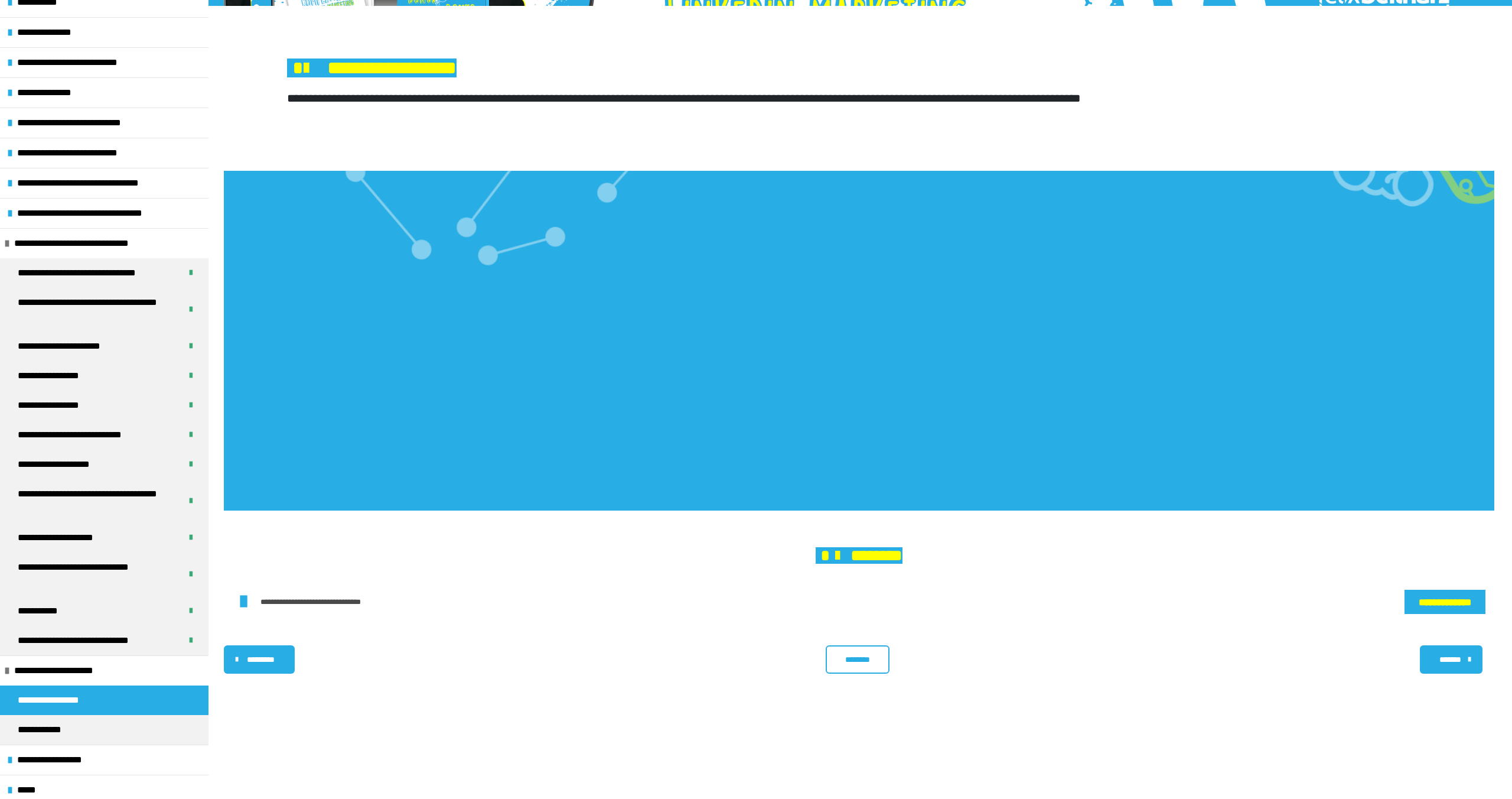 click on "********" at bounding box center [857, 660] 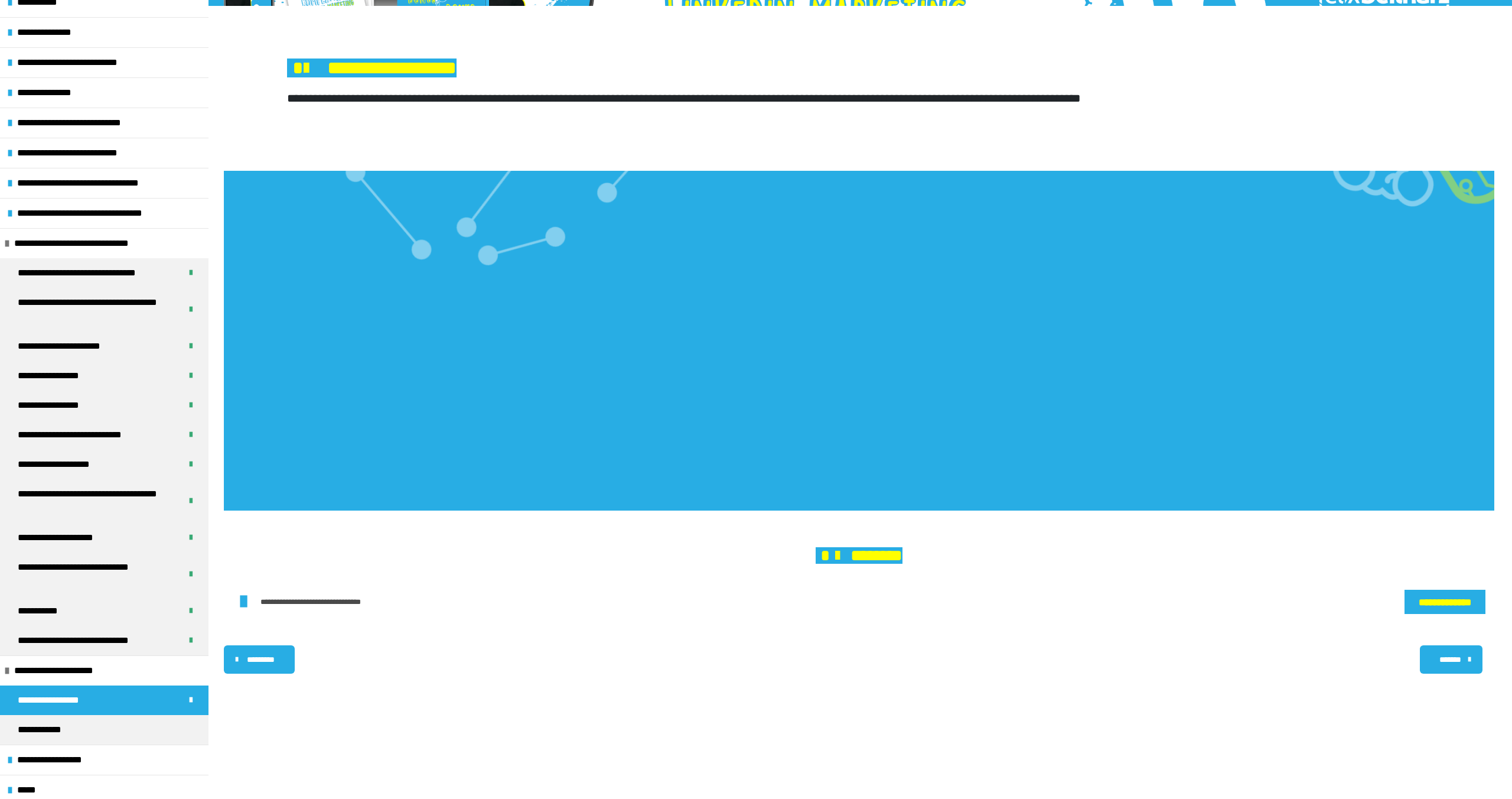 click on "********" at bounding box center (859, 556) 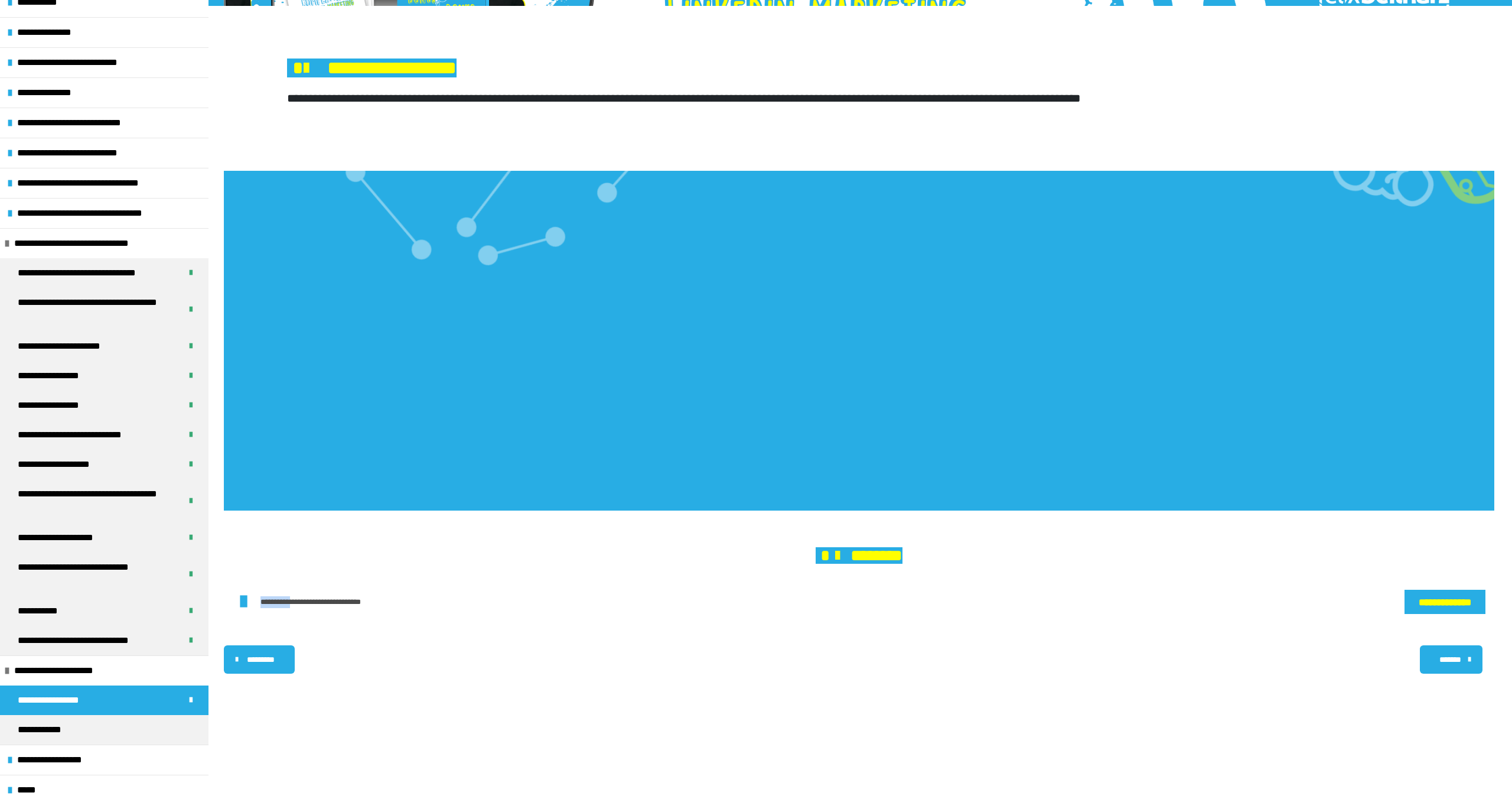 drag, startPoint x: 282, startPoint y: 599, endPoint x: 918, endPoint y: 531, distance: 639.6249 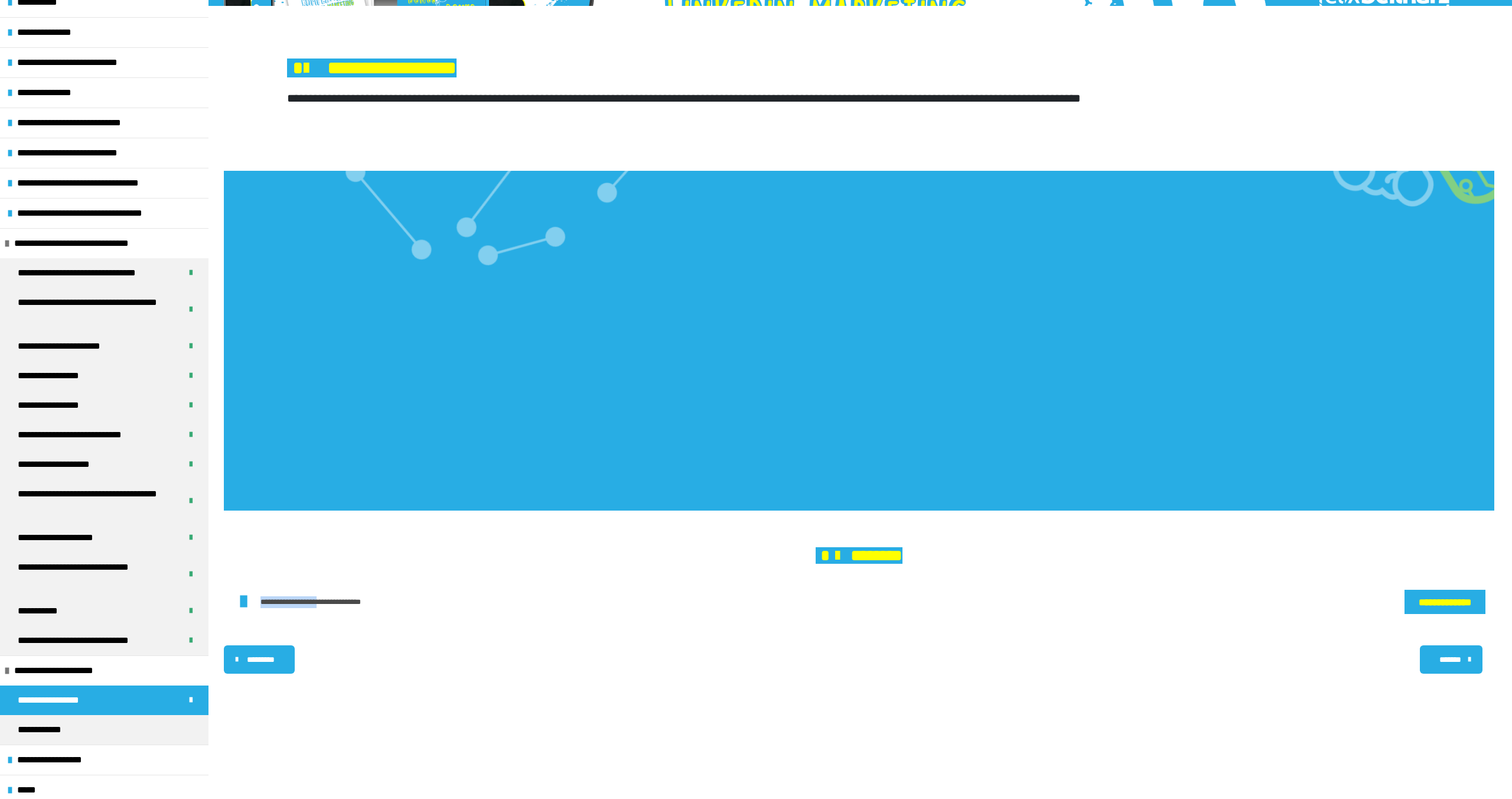 click on "**********" at bounding box center (1445, 602) 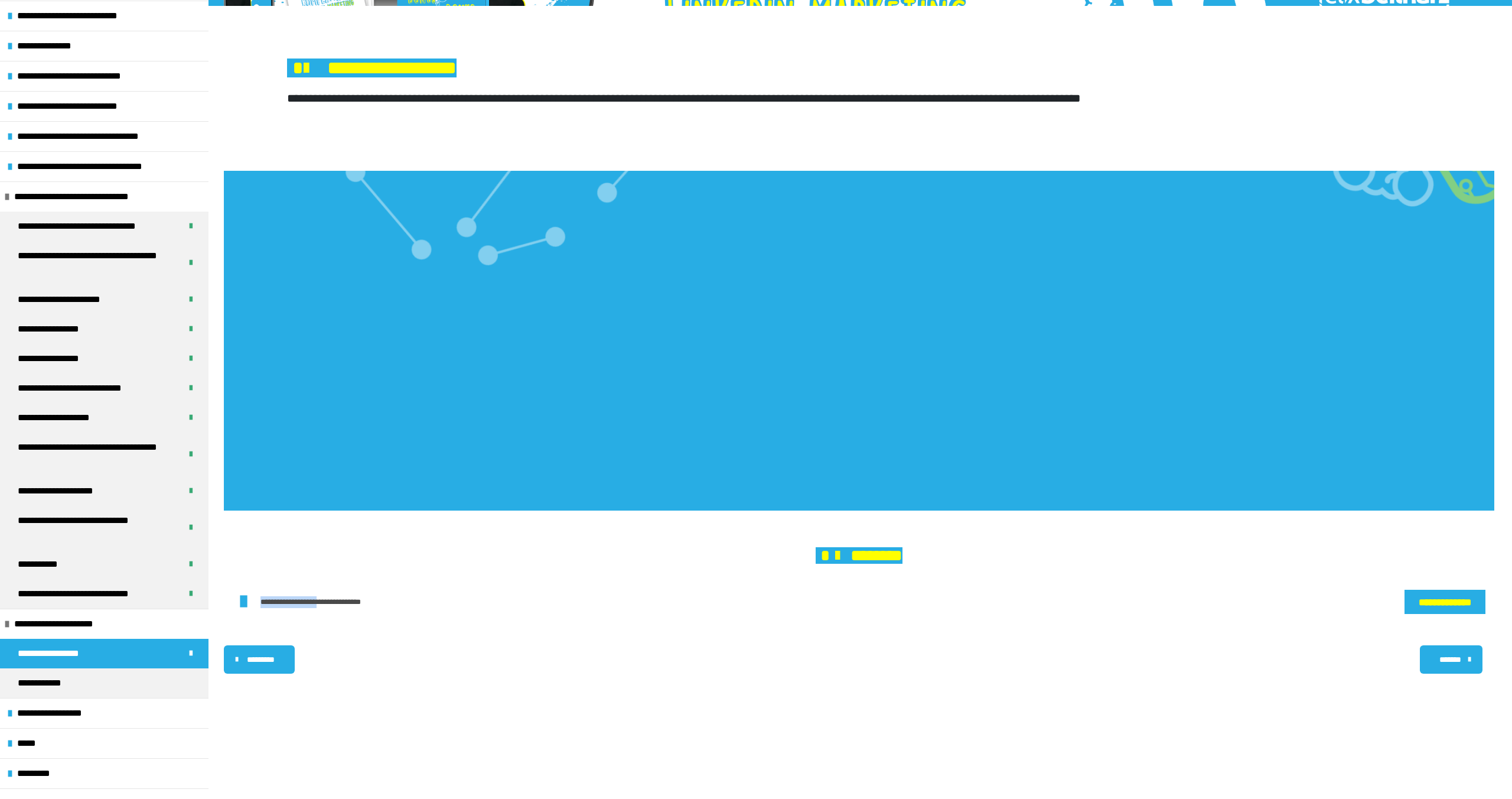 scroll, scrollTop: 139, scrollLeft: 0, axis: vertical 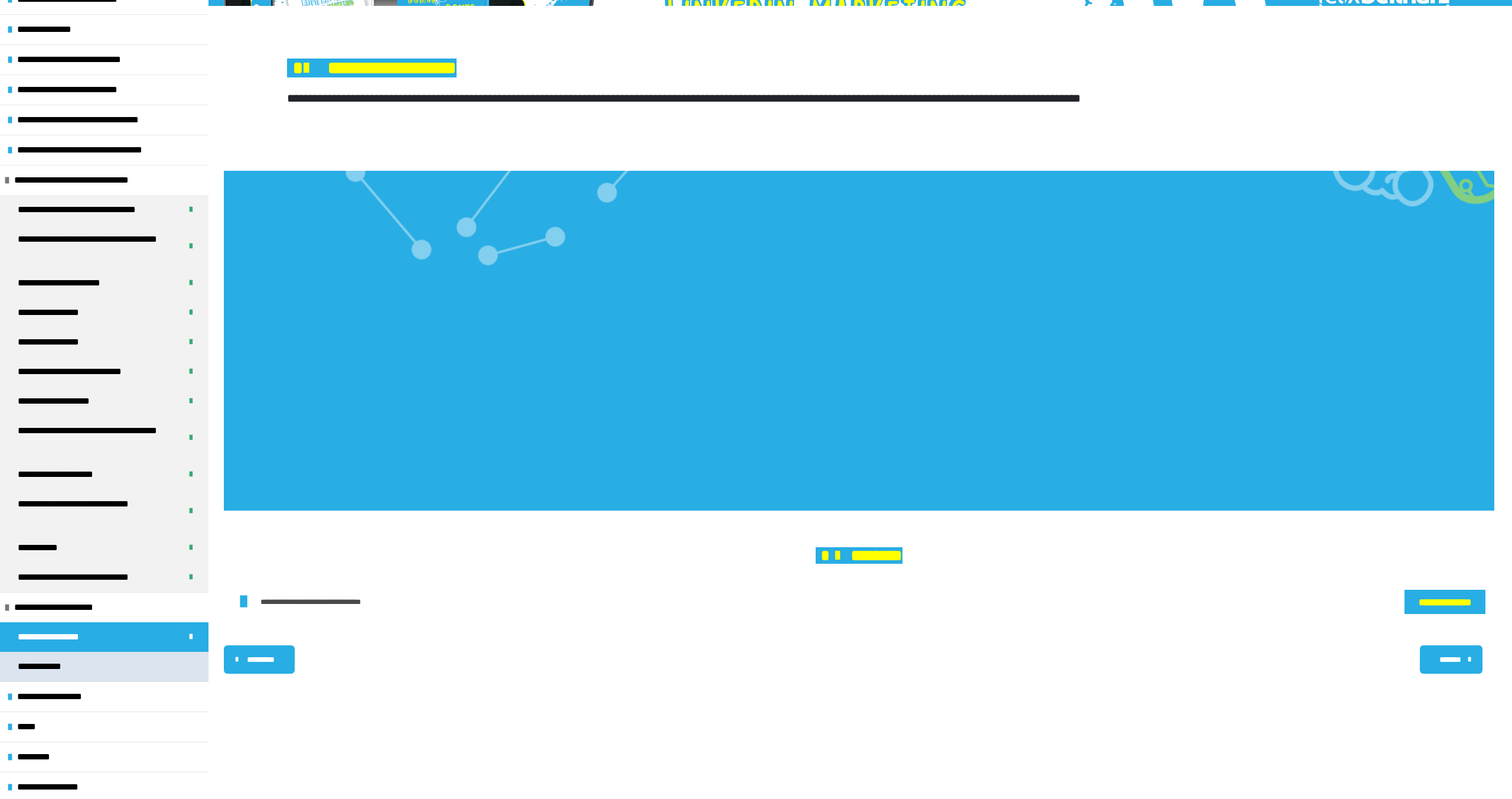 click on "**********" at bounding box center (104, 667) 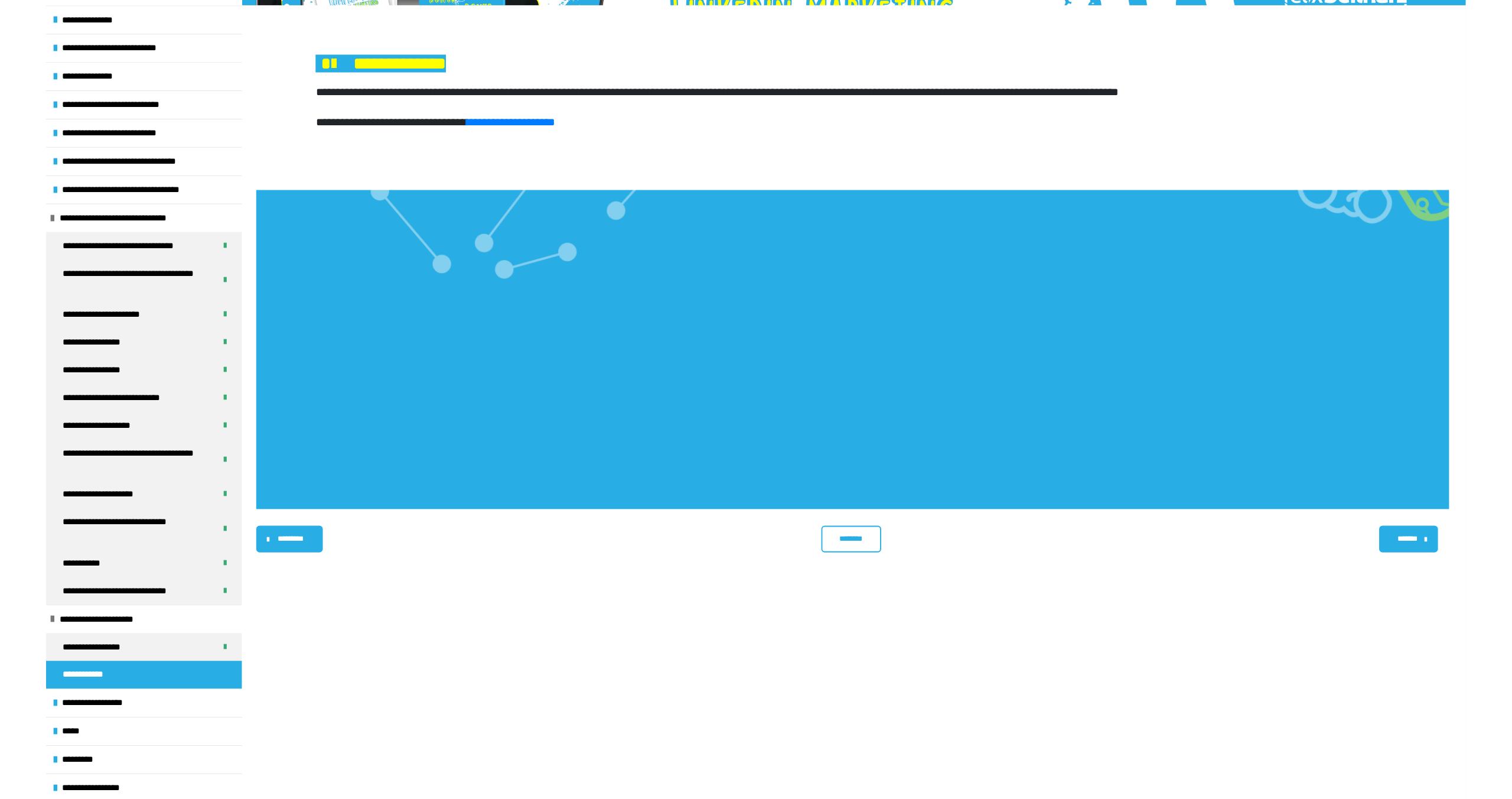 scroll, scrollTop: 138, scrollLeft: 0, axis: vertical 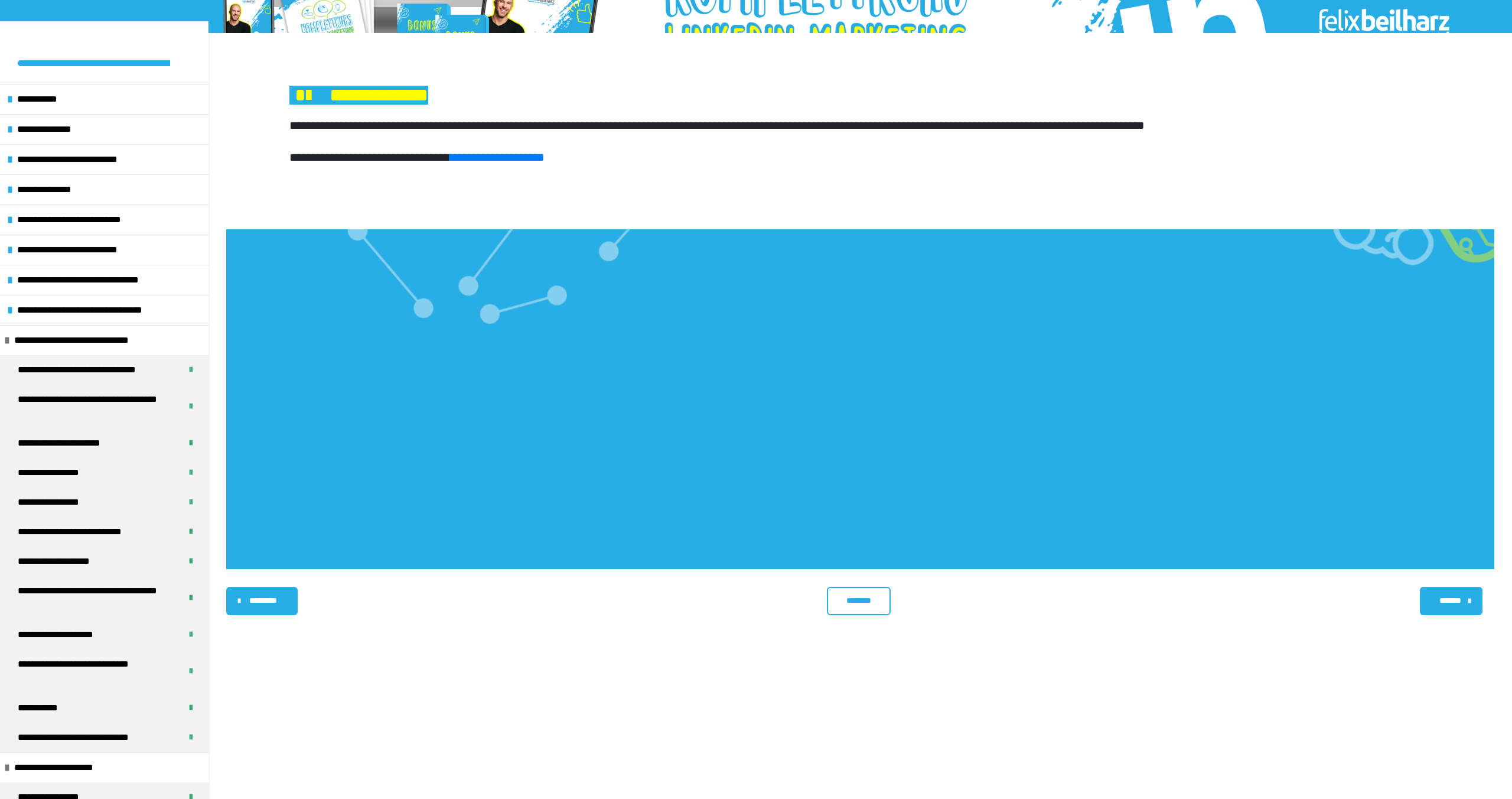 click on "********" at bounding box center (858, 600) 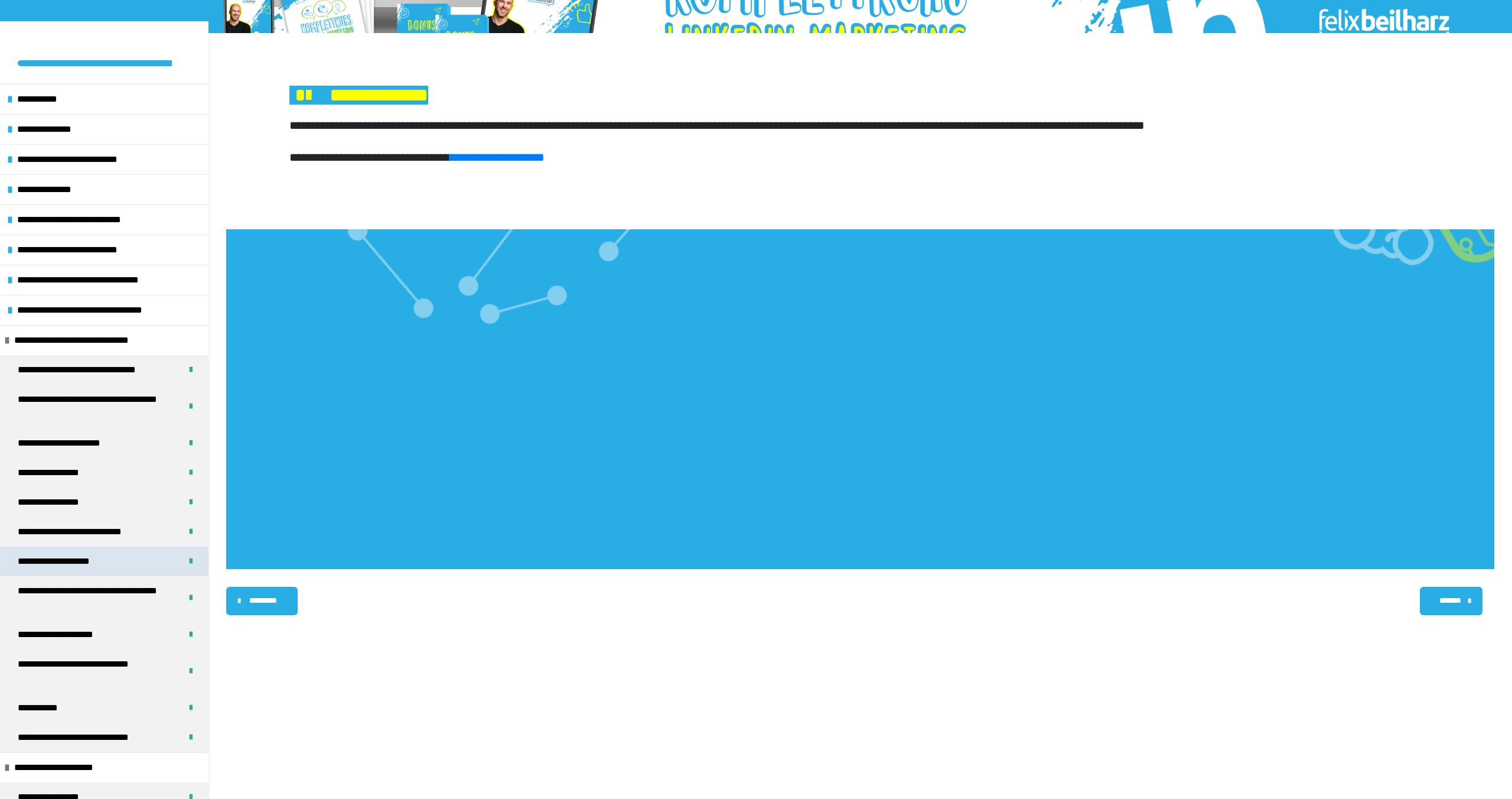 scroll, scrollTop: 201, scrollLeft: 0, axis: vertical 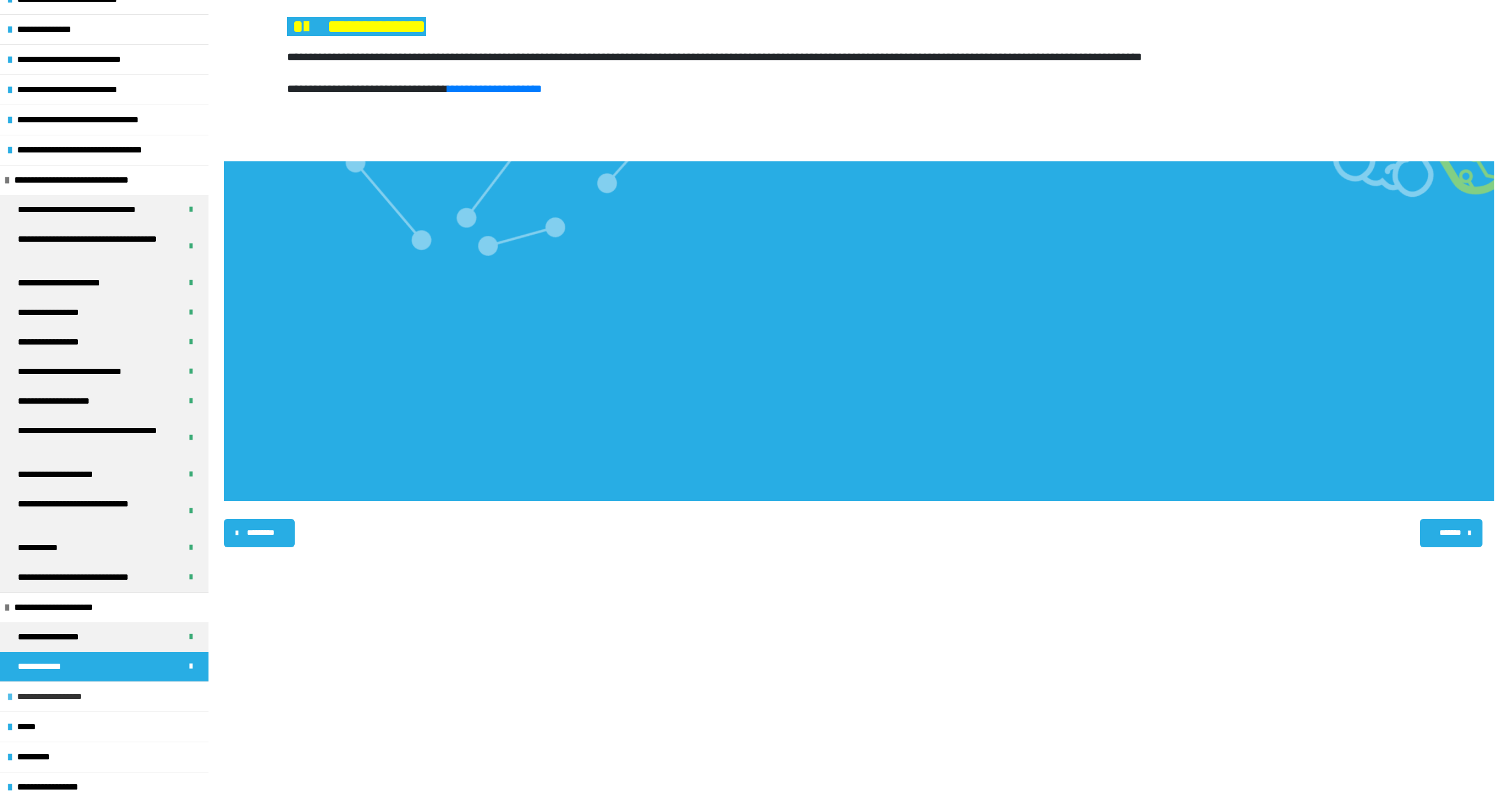 click on "**********" at bounding box center [104, 696] 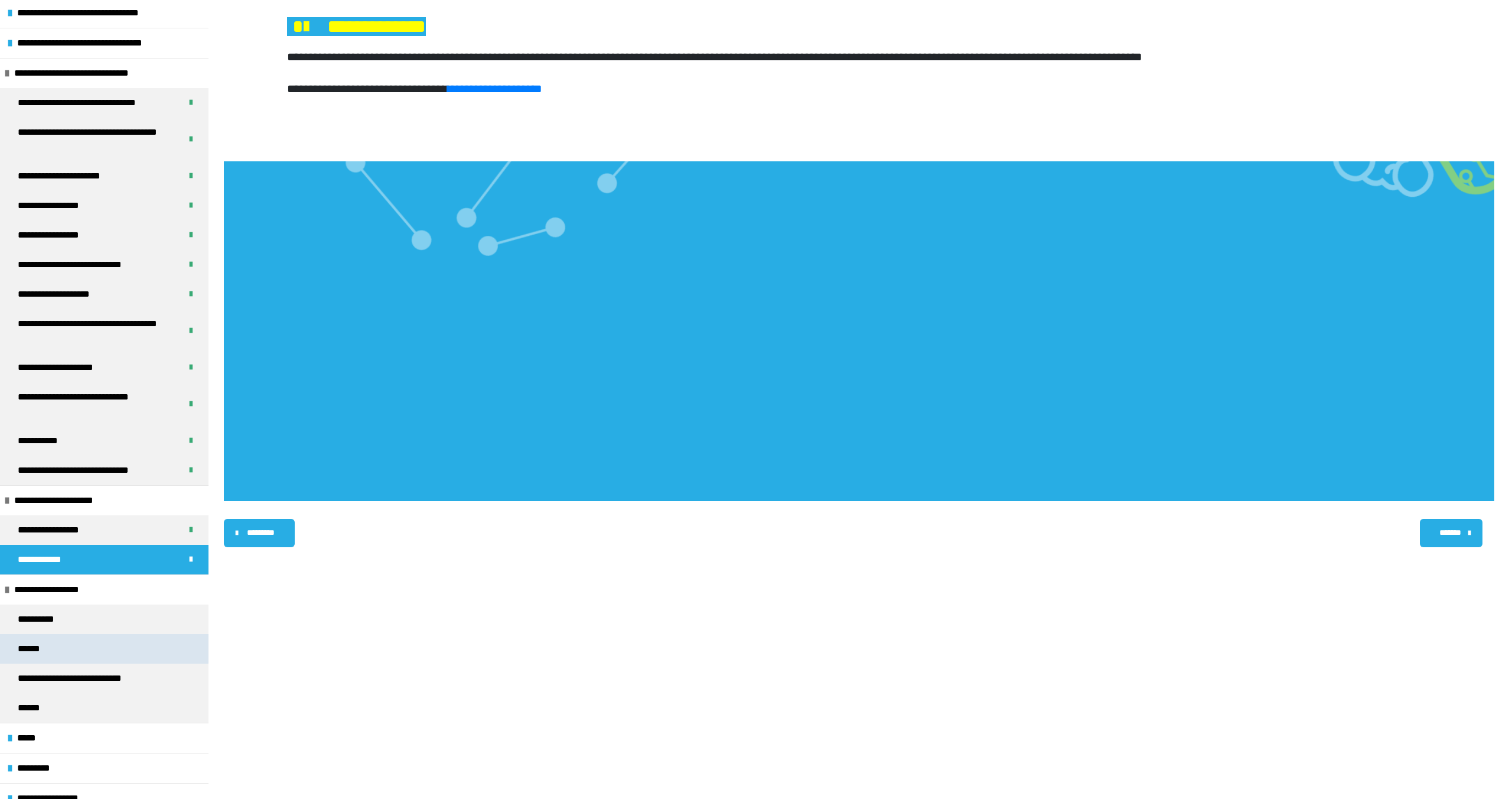 scroll, scrollTop: 257, scrollLeft: 0, axis: vertical 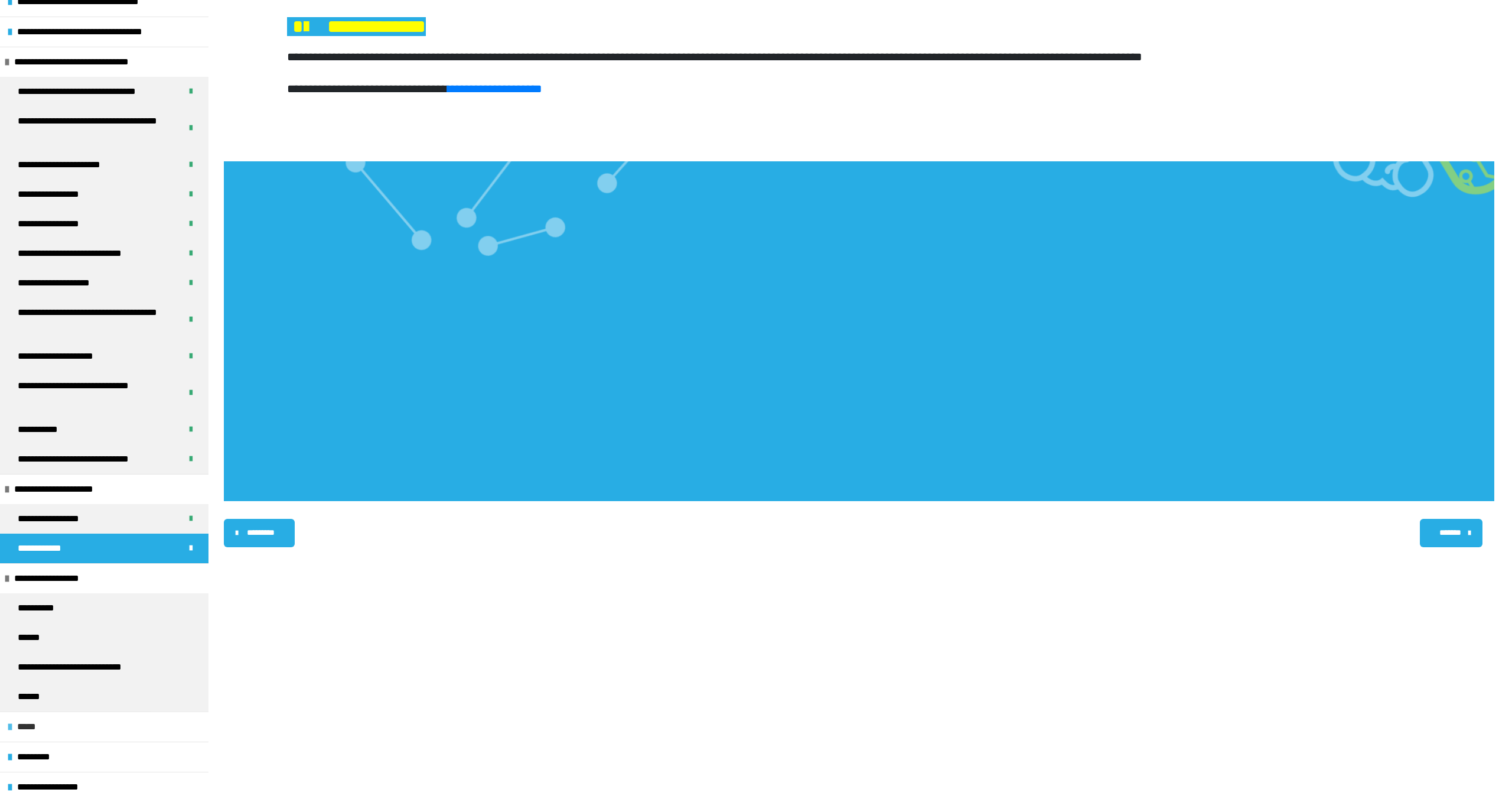 click on "*****" at bounding box center (104, 726) 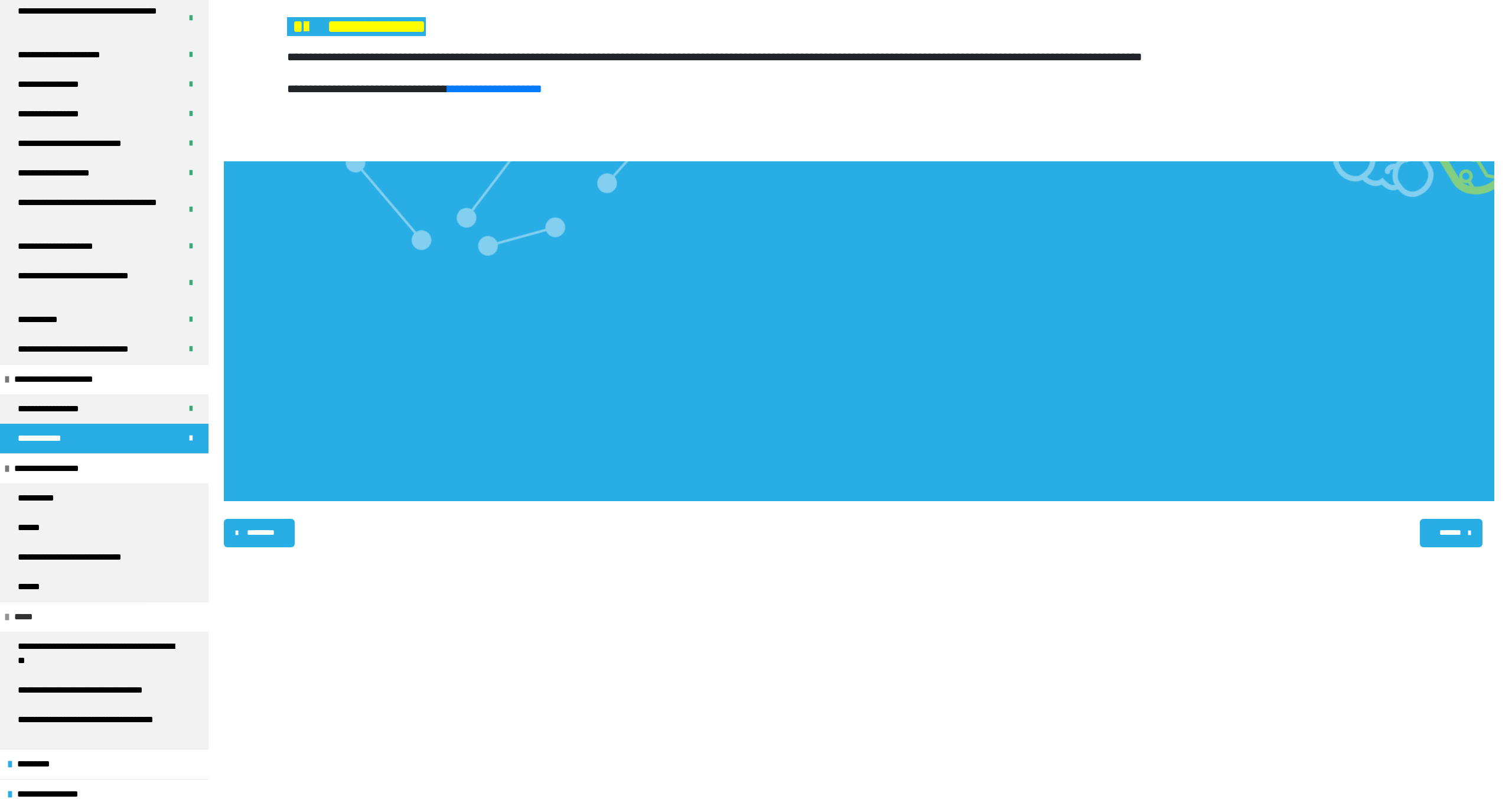 scroll, scrollTop: 374, scrollLeft: 0, axis: vertical 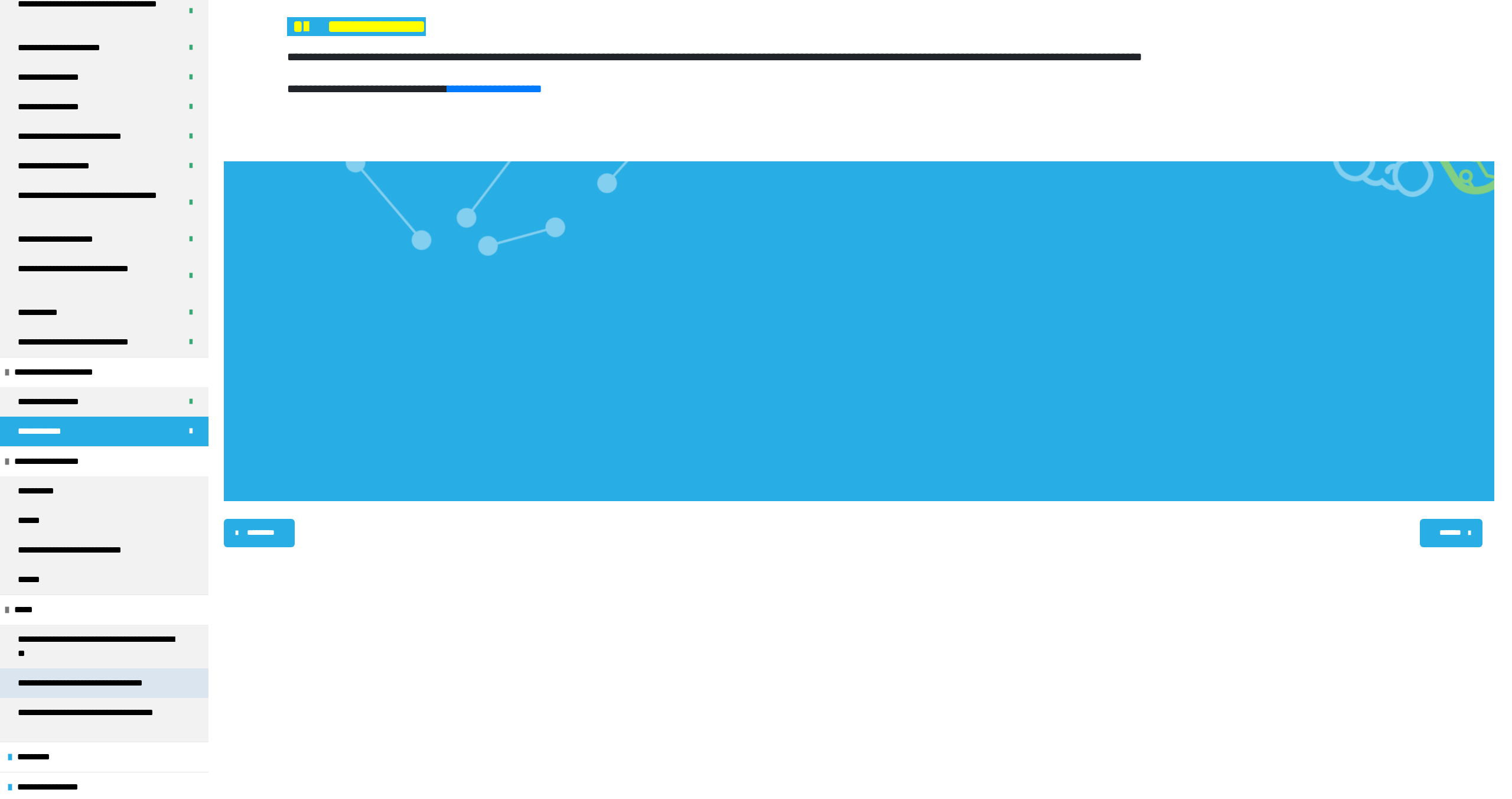 click on "**********" at bounding box center (94, 683) 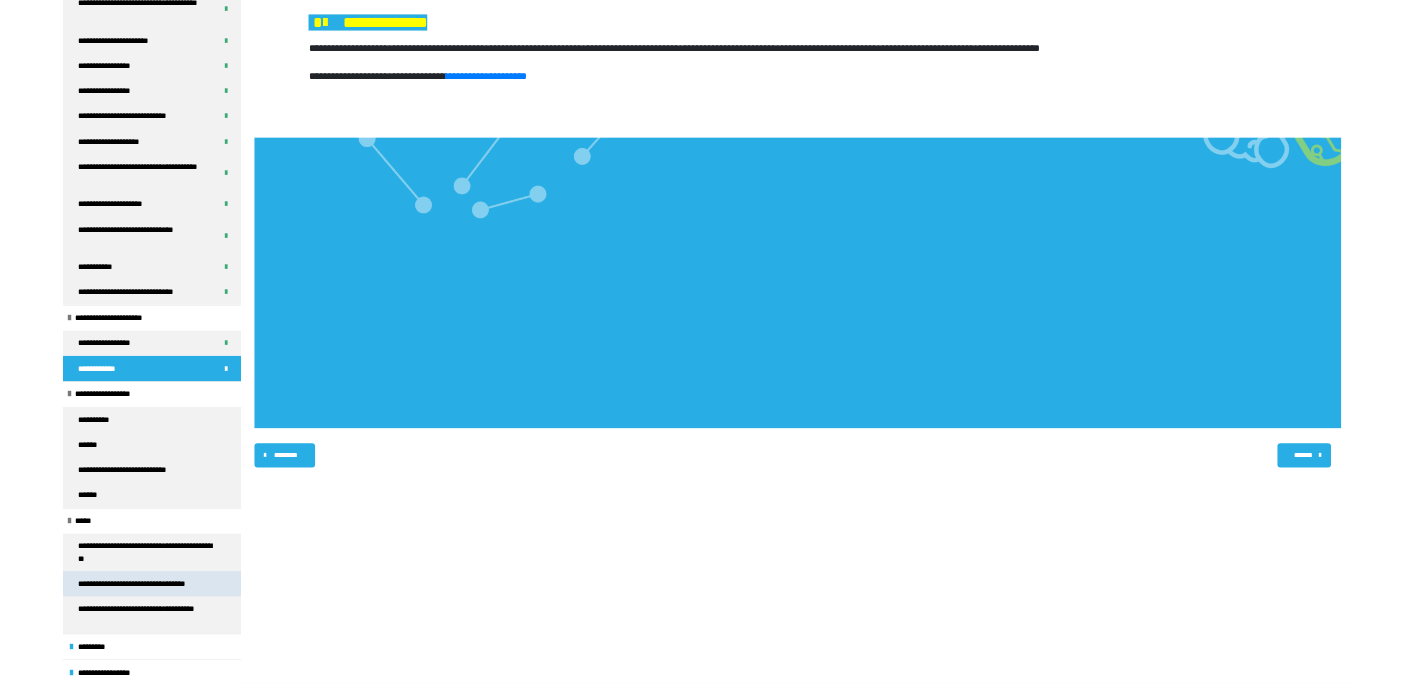 scroll, scrollTop: 270, scrollLeft: 0, axis: vertical 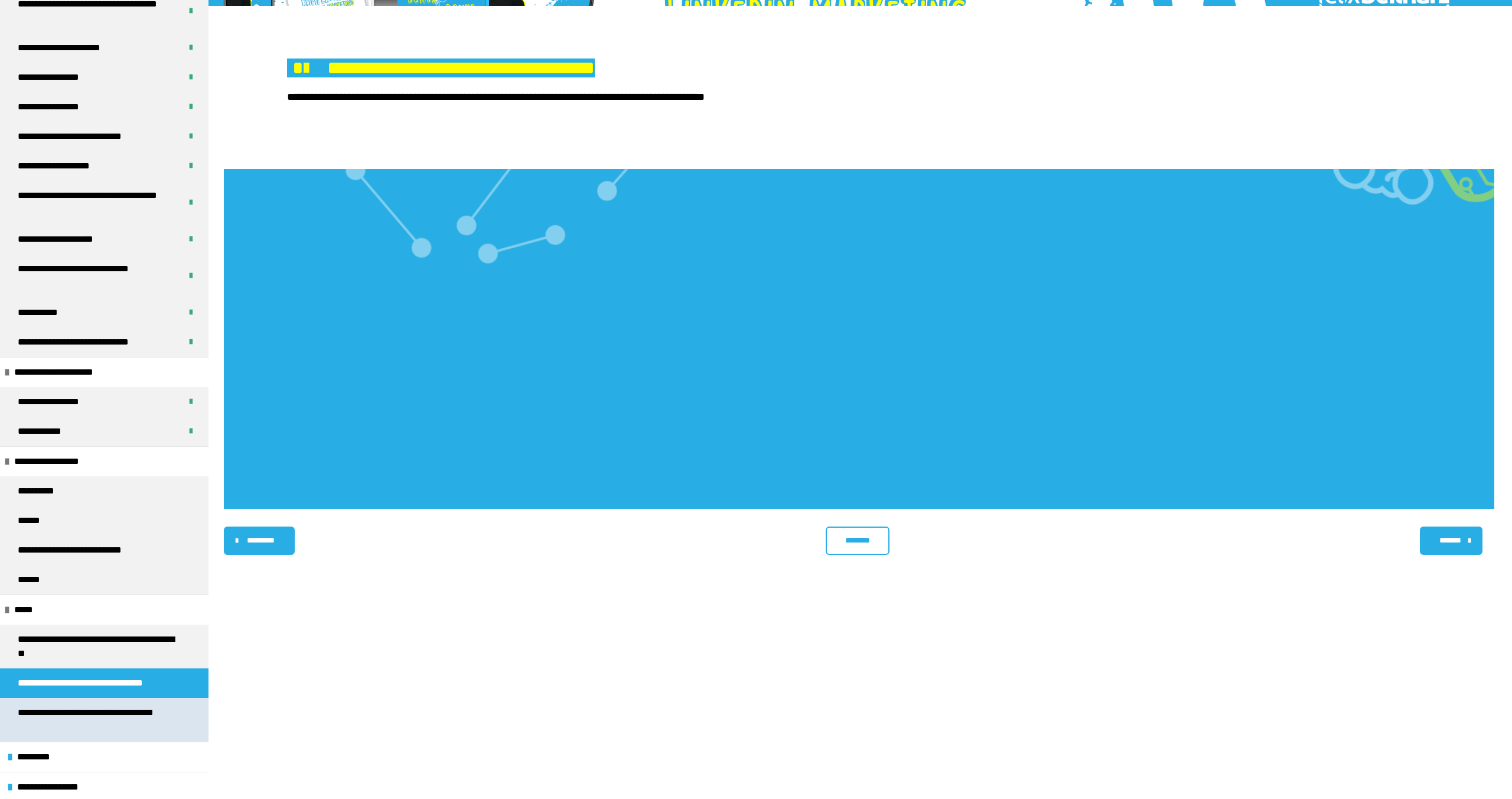 click on "**********" at bounding box center [99, 720] 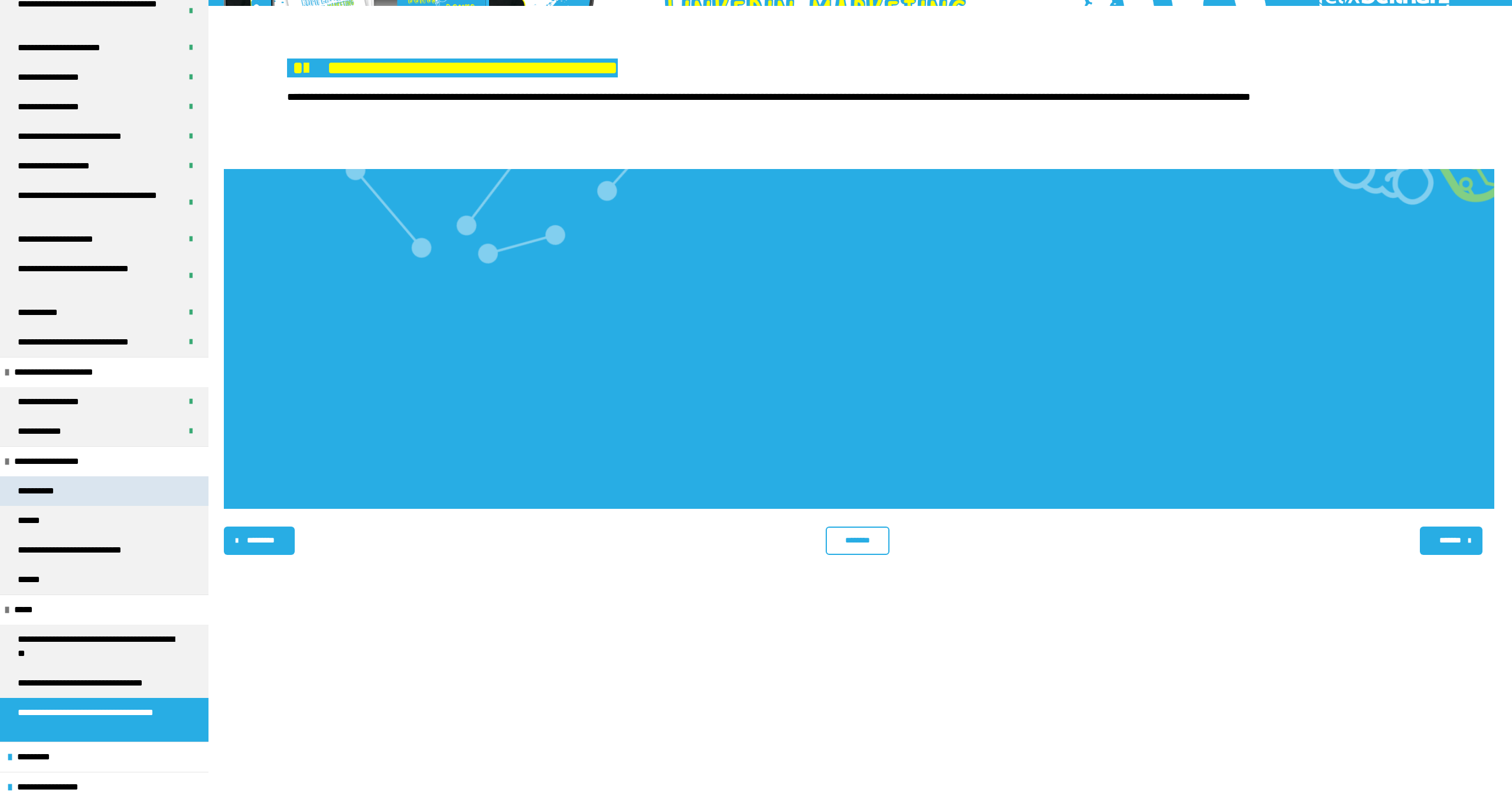 click on "**********" at bounding box center [104, 491] 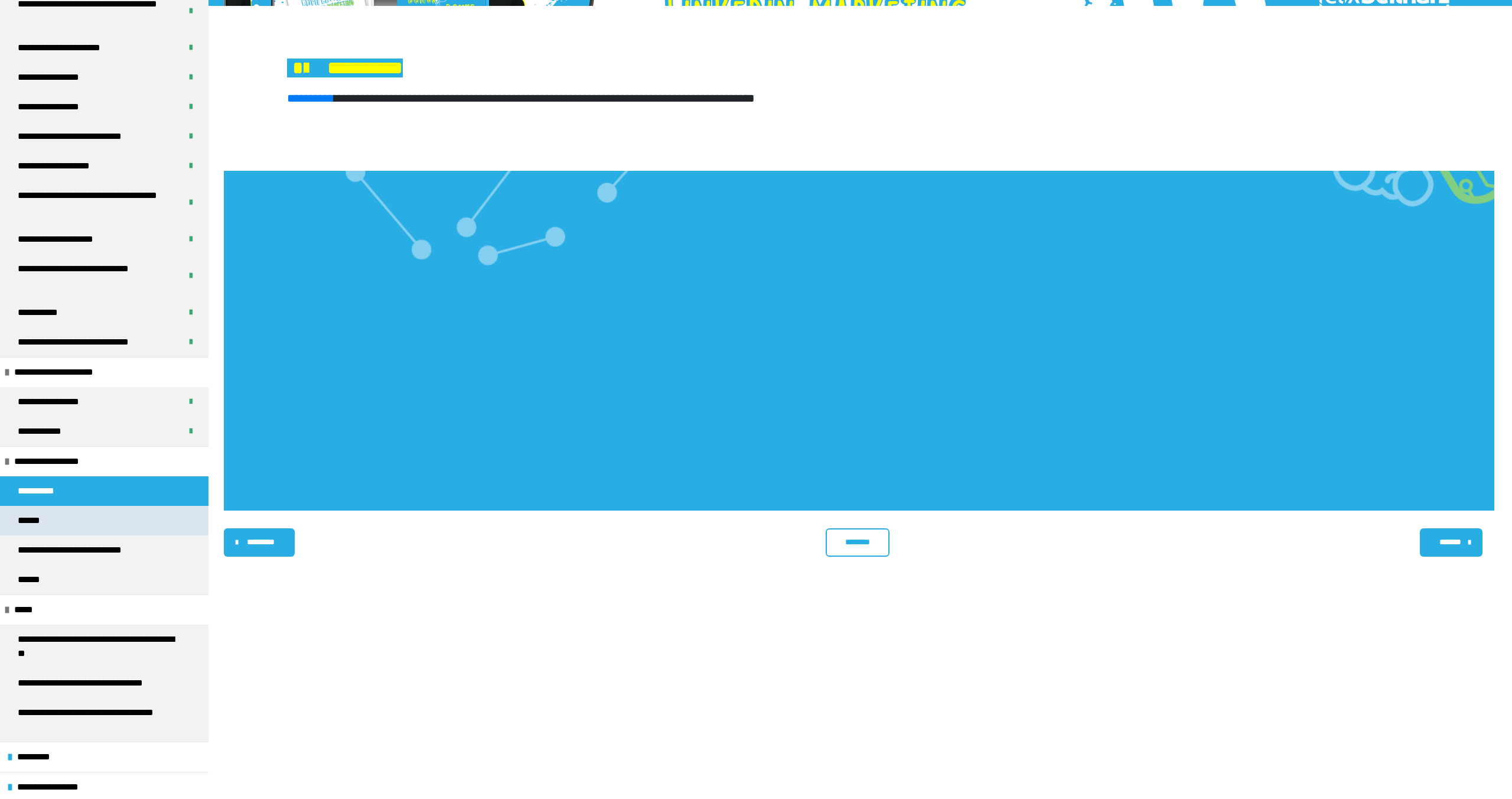 click on "******" at bounding box center [104, 521] 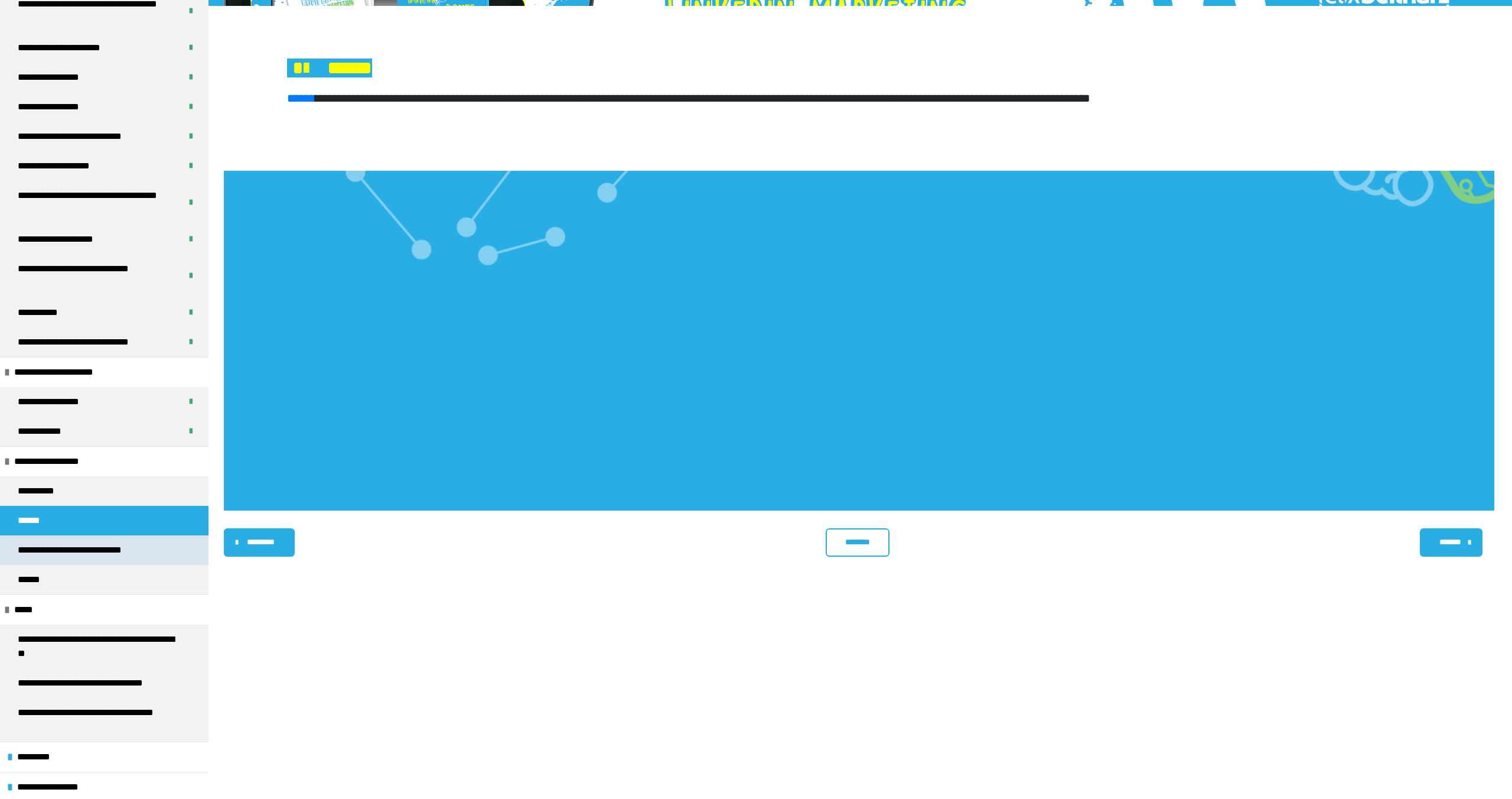 click on "**********" at bounding box center [81, 550] 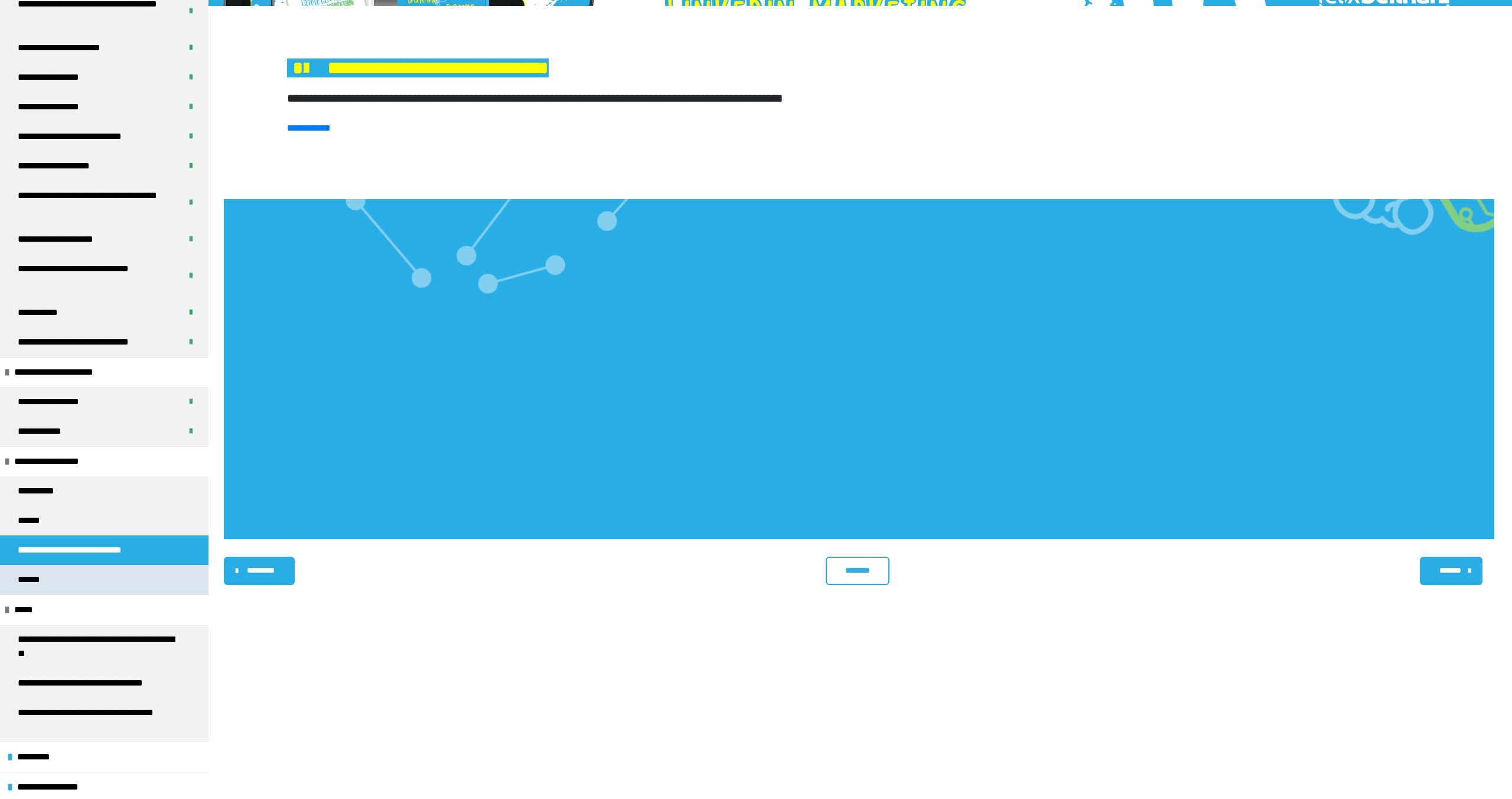 click on "******" at bounding box center (104, 580) 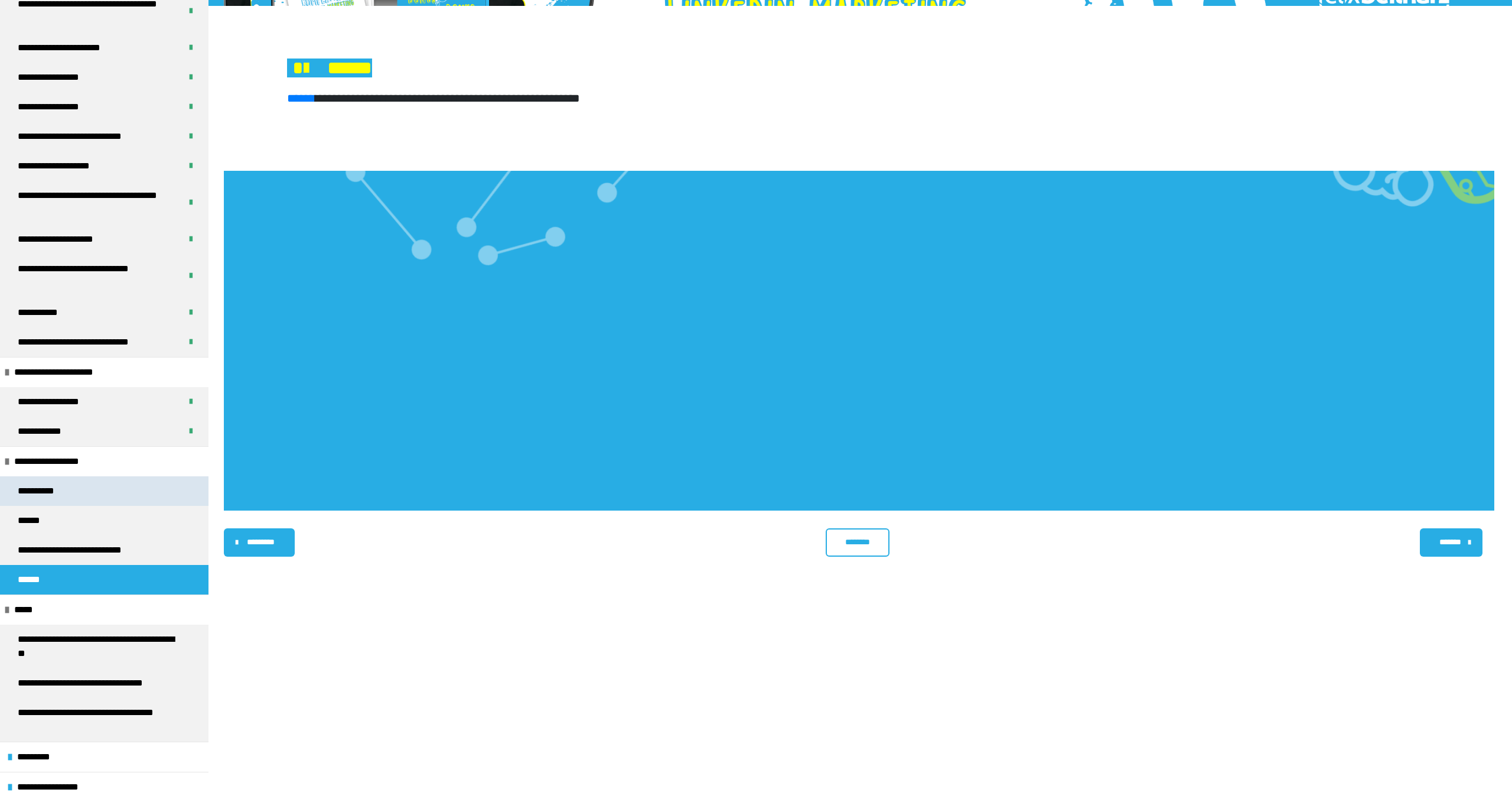 click on "**********" at bounding box center (104, 491) 